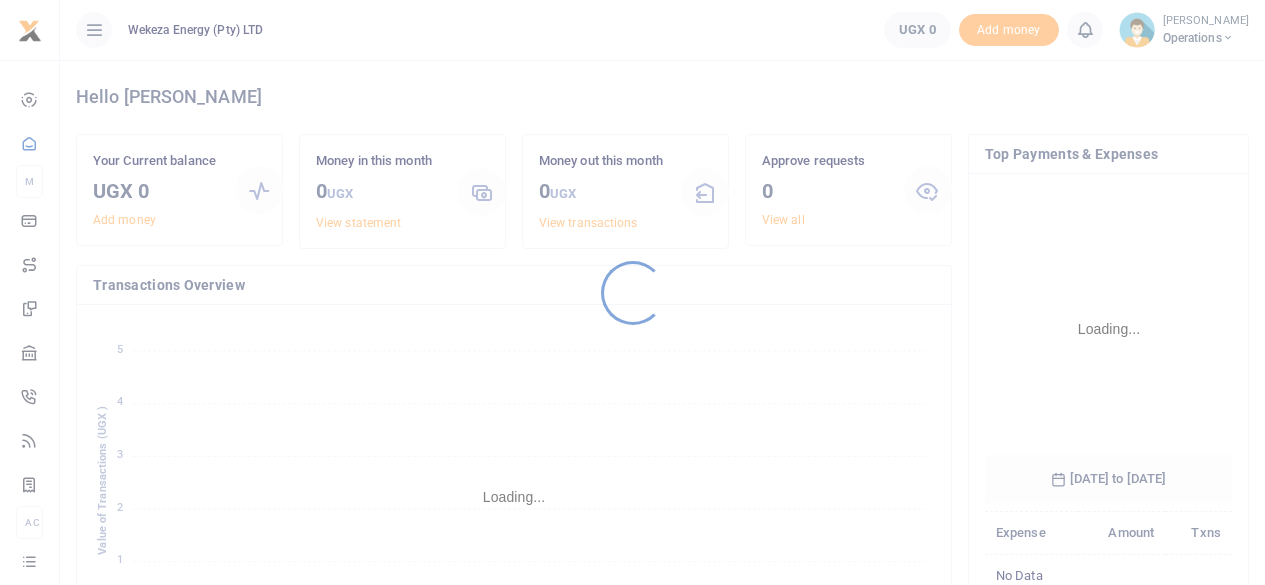 scroll, scrollTop: 0, scrollLeft: 0, axis: both 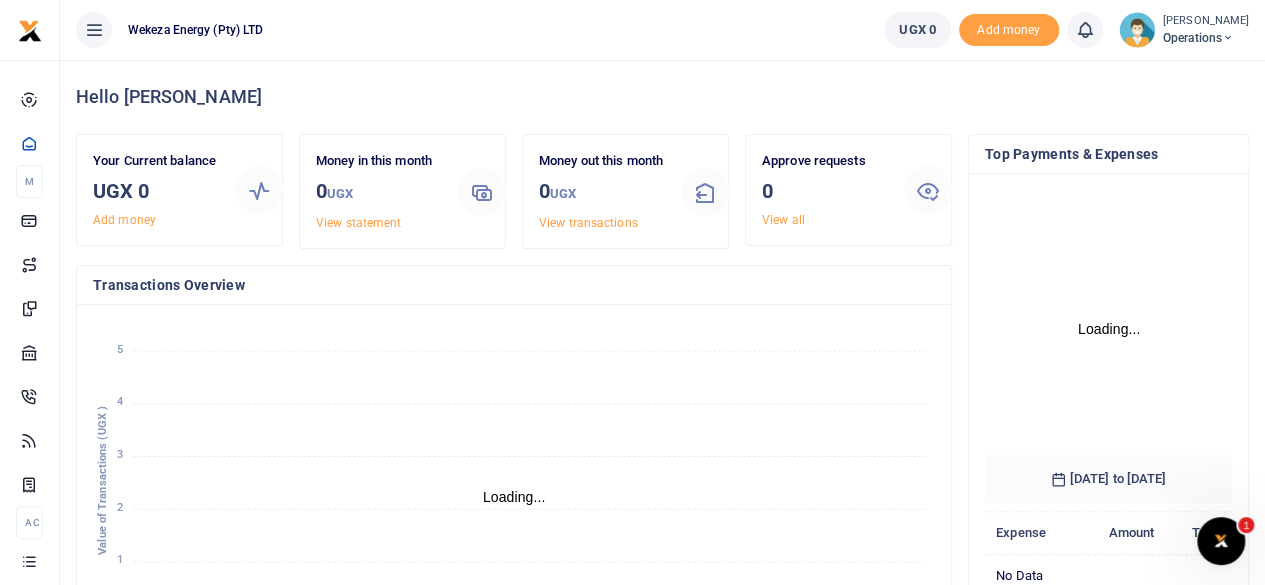 click on "Operations" at bounding box center (1206, 38) 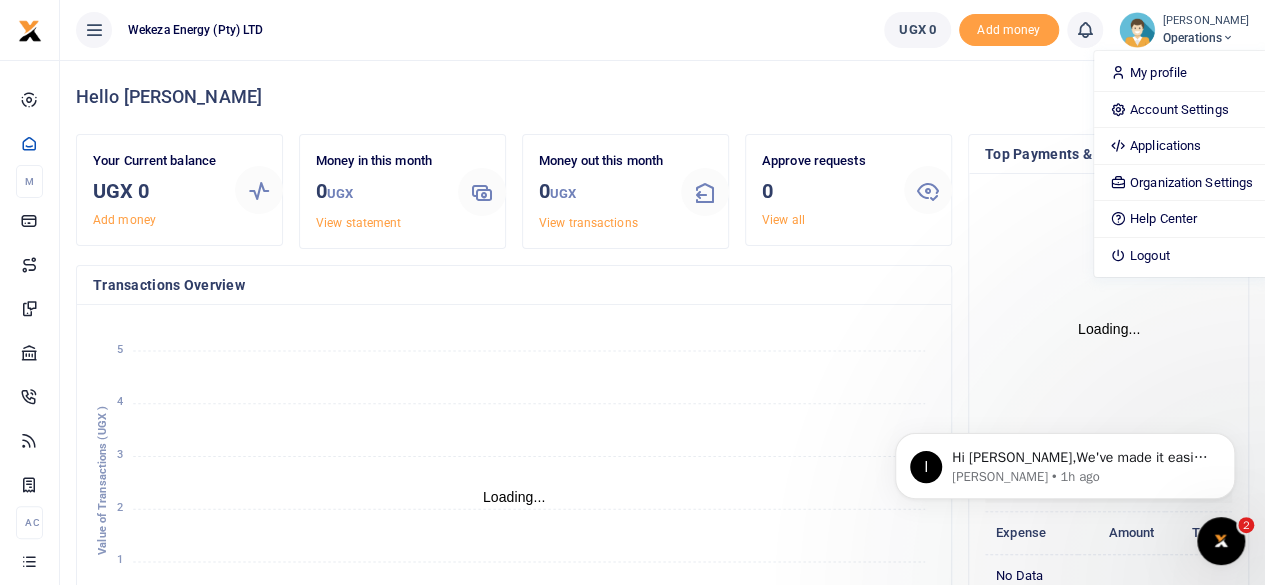 scroll, scrollTop: 0, scrollLeft: 0, axis: both 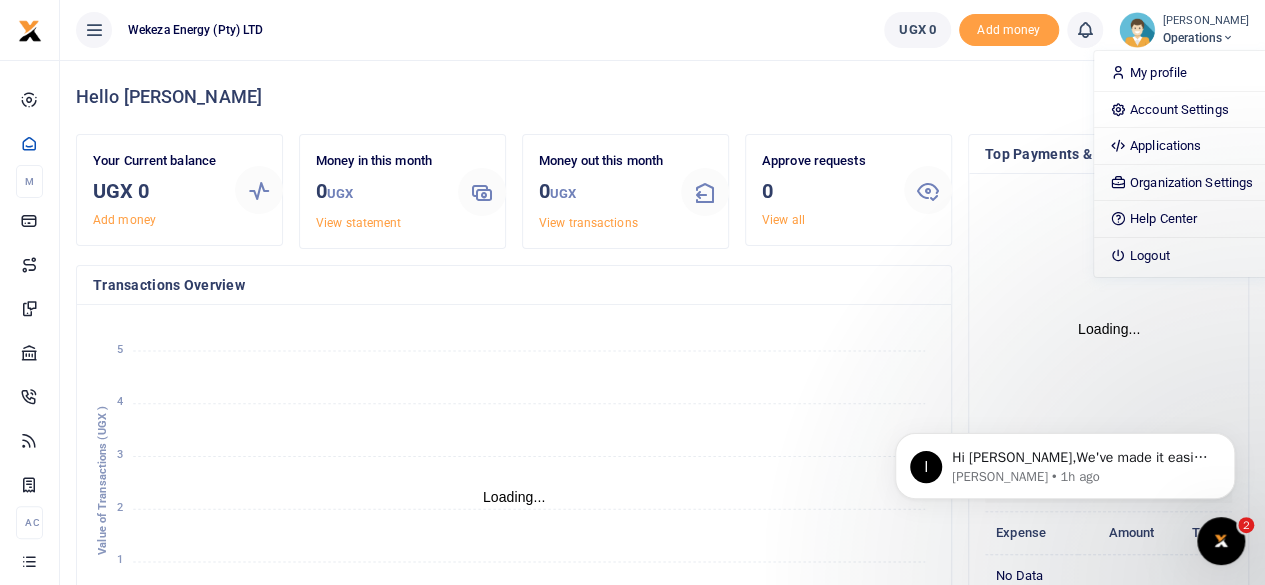 click on "Wekeza Energy (Pty) LTD" at bounding box center [464, 30] 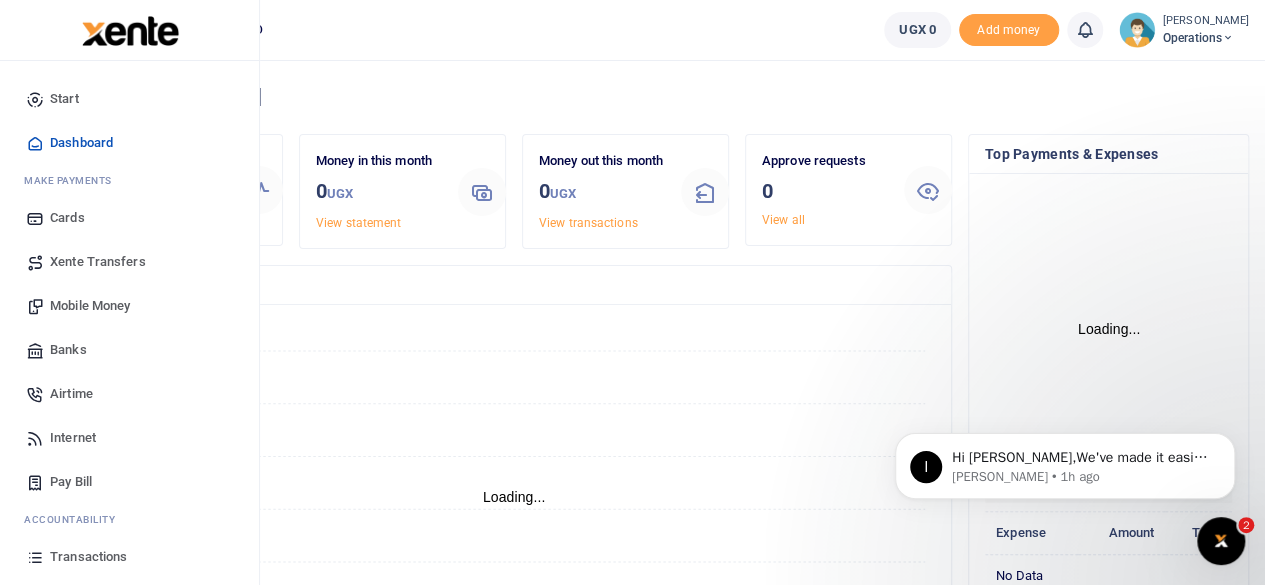 click on "Banks" at bounding box center (68, 350) 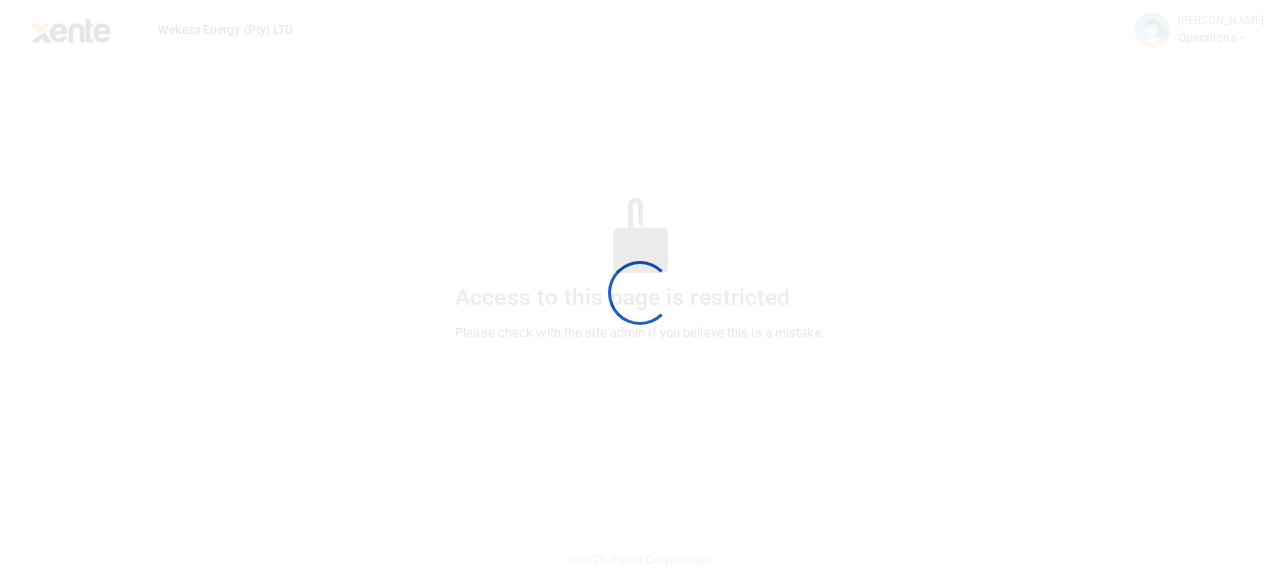 scroll, scrollTop: 0, scrollLeft: 0, axis: both 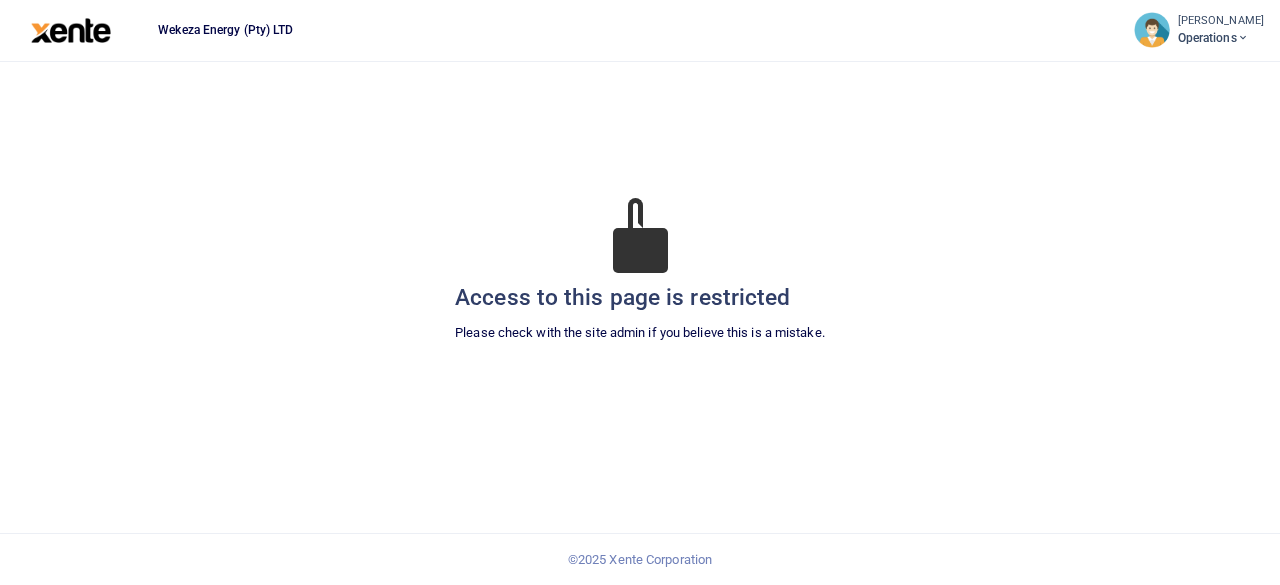 click on "Operations" at bounding box center (1221, 38) 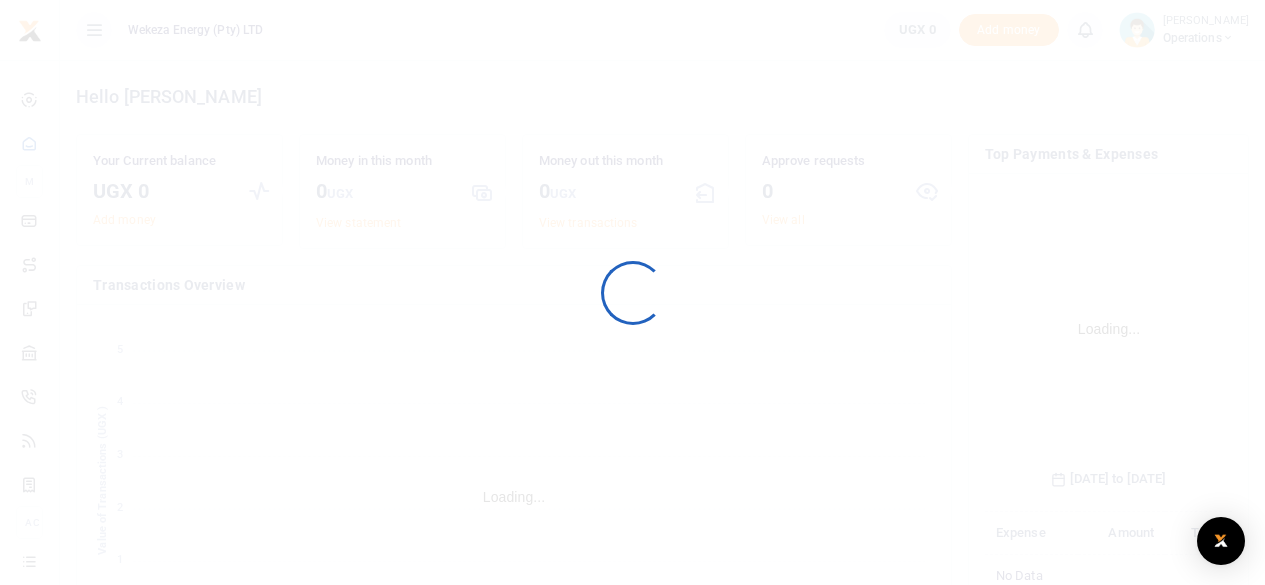 scroll, scrollTop: 0, scrollLeft: 0, axis: both 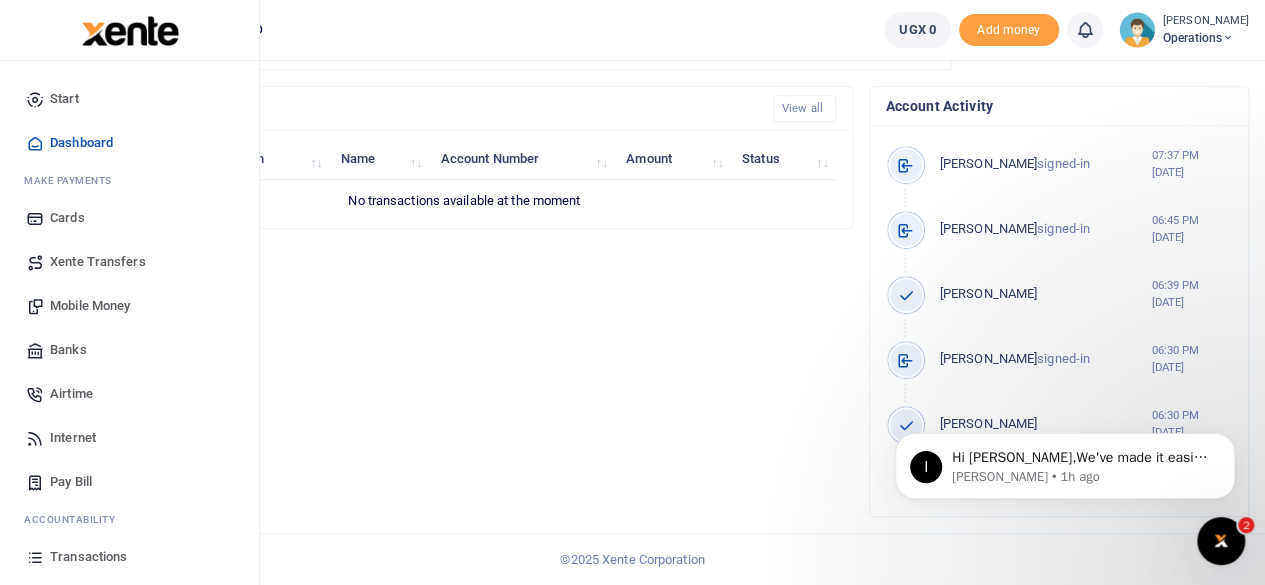 click on "Xente Transfers" at bounding box center (98, 262) 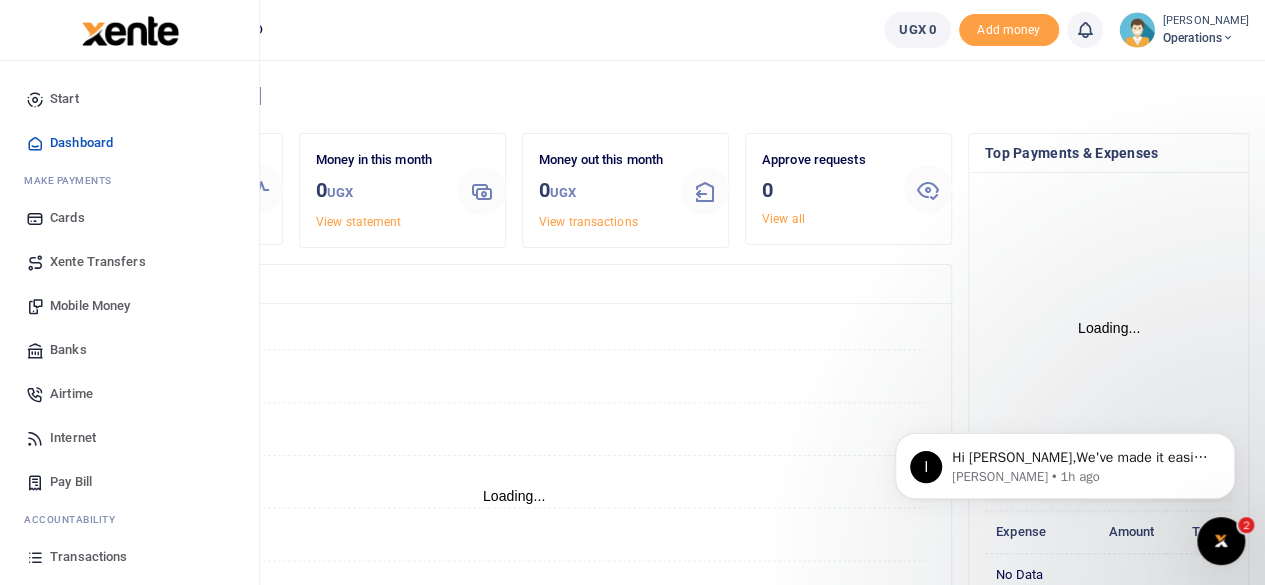 scroll, scrollTop: 0, scrollLeft: 0, axis: both 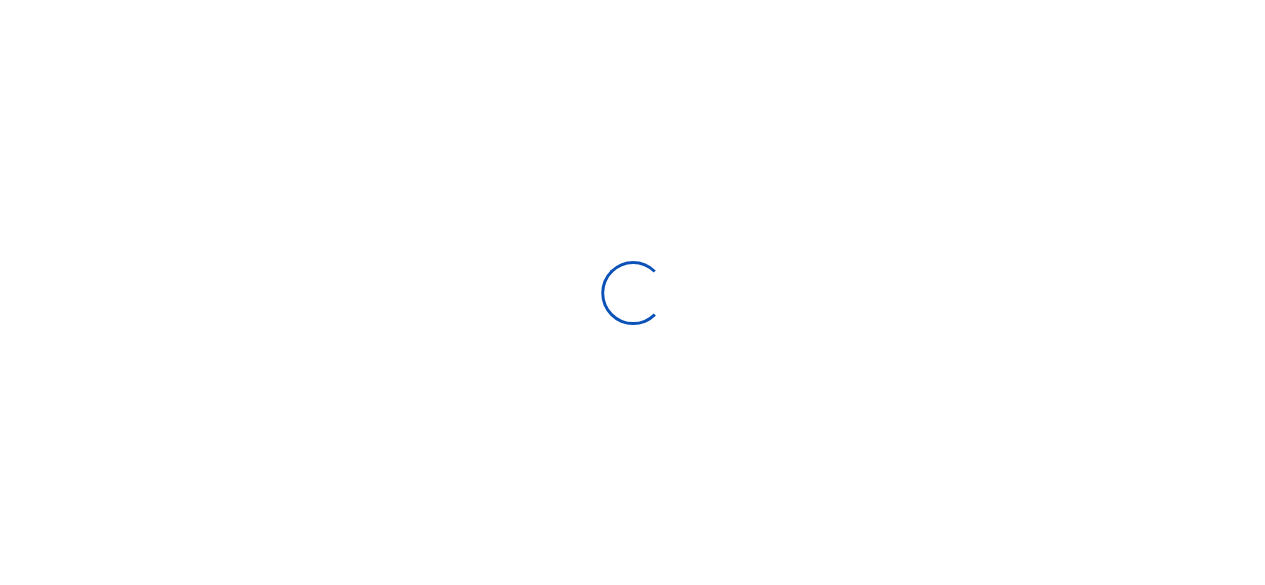 select on "Loading categories" 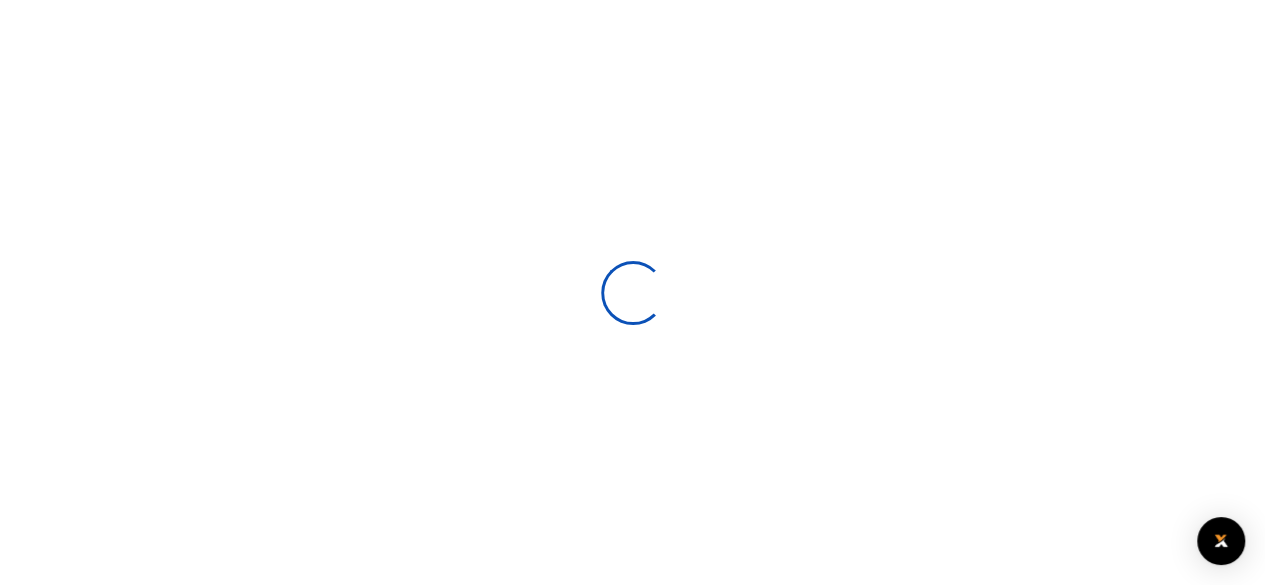 select 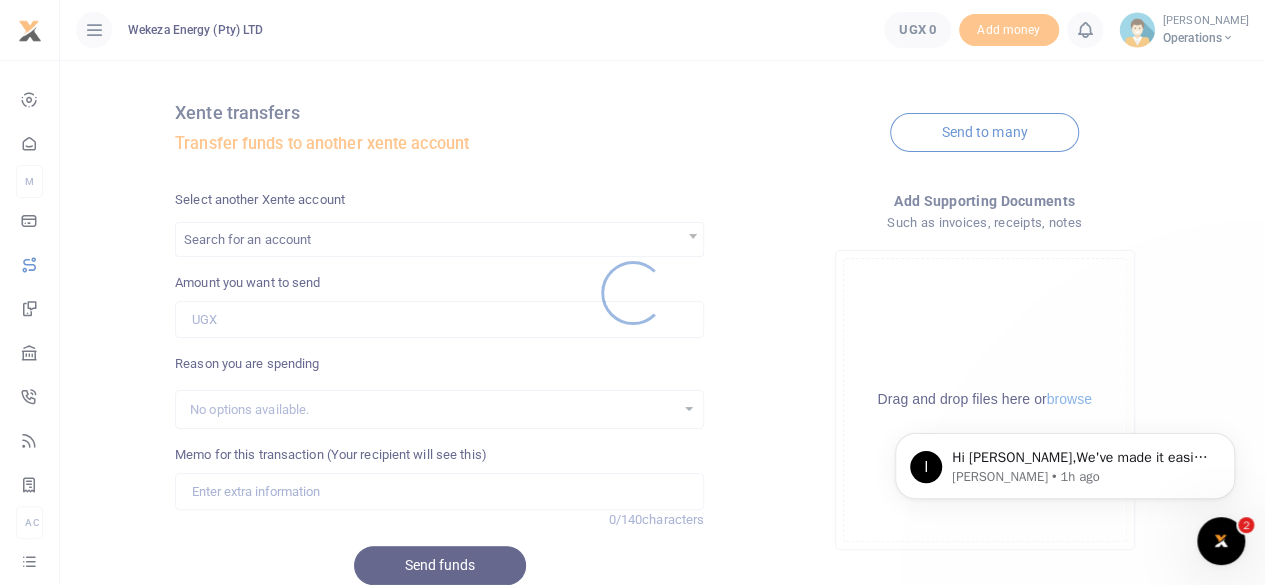 scroll, scrollTop: 0, scrollLeft: 0, axis: both 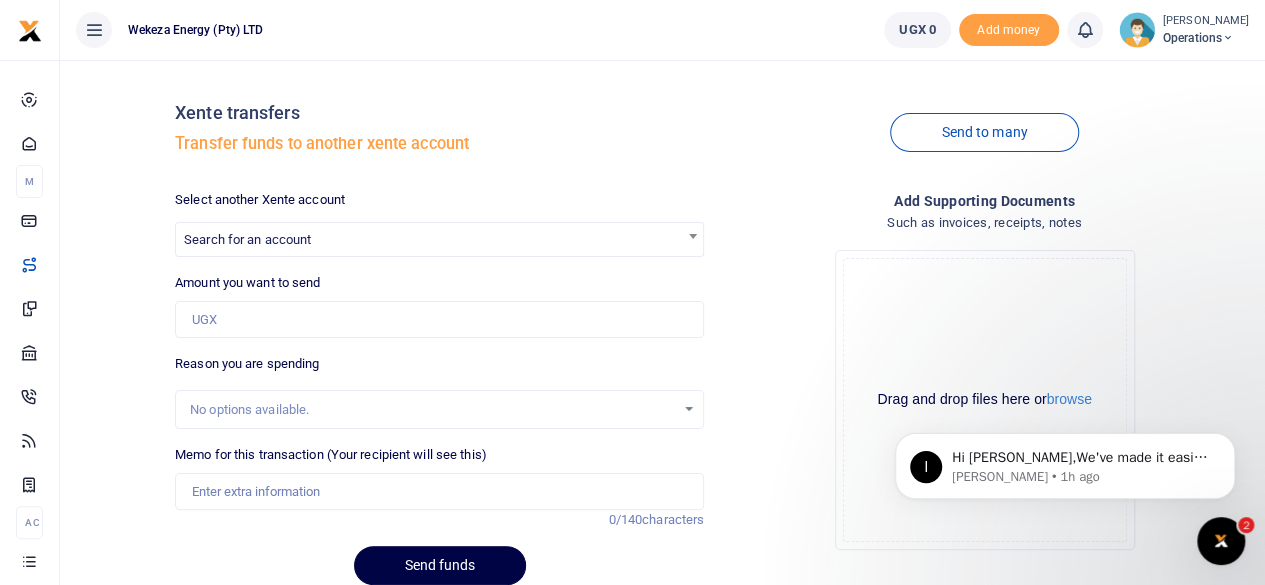 click on "Operations" at bounding box center (1206, 38) 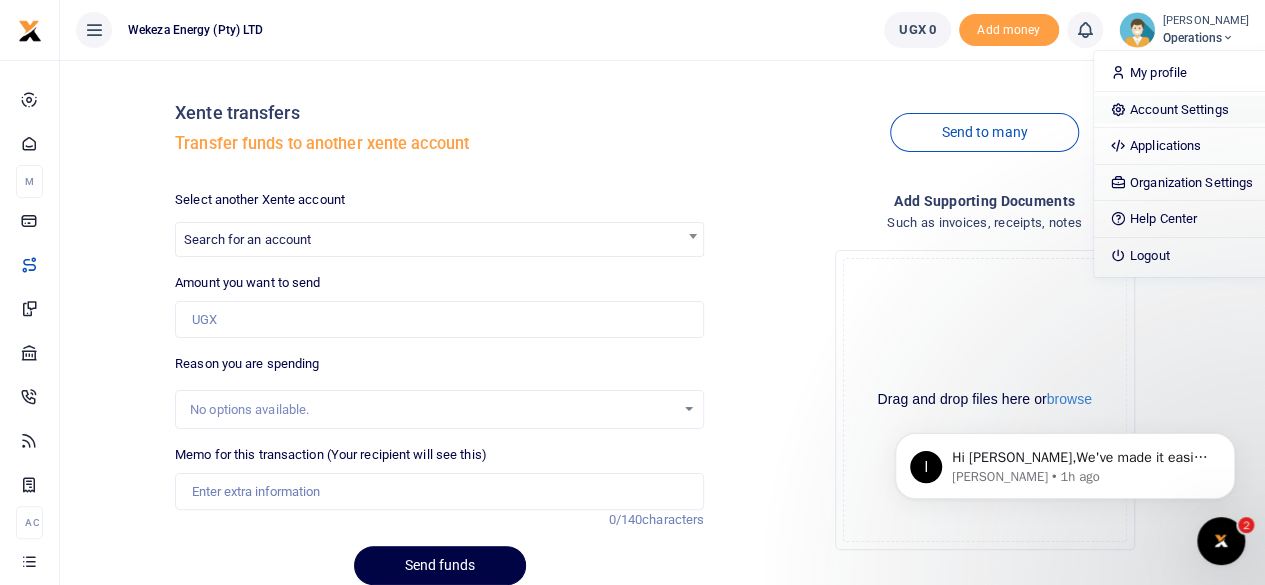 click on "Account Settings" at bounding box center (1181, 110) 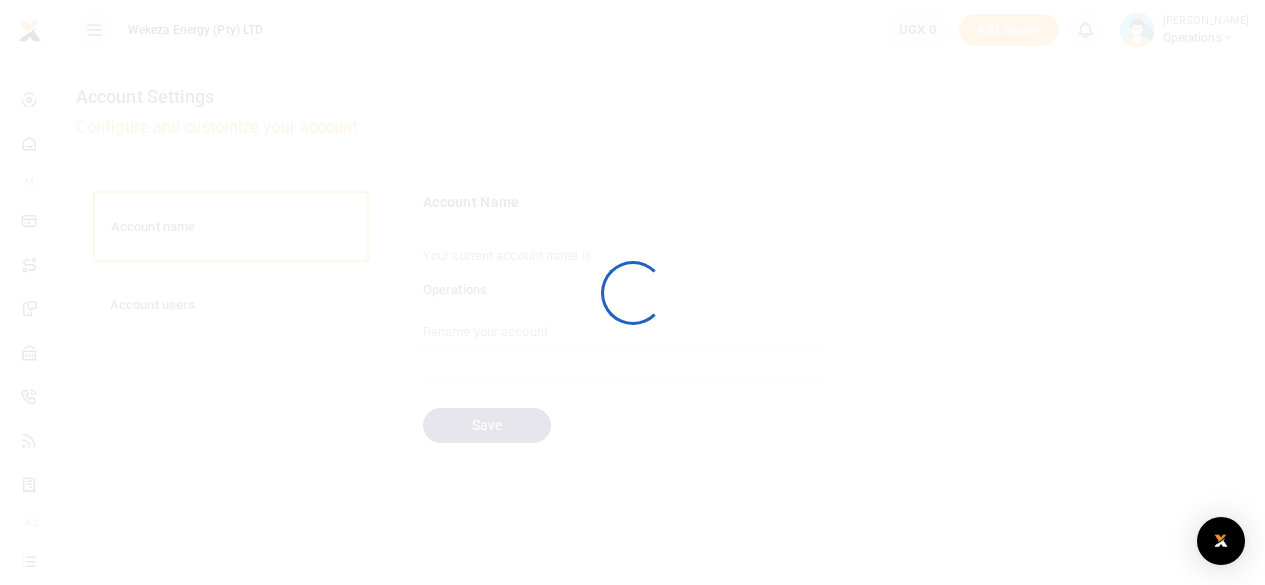 scroll, scrollTop: 0, scrollLeft: 0, axis: both 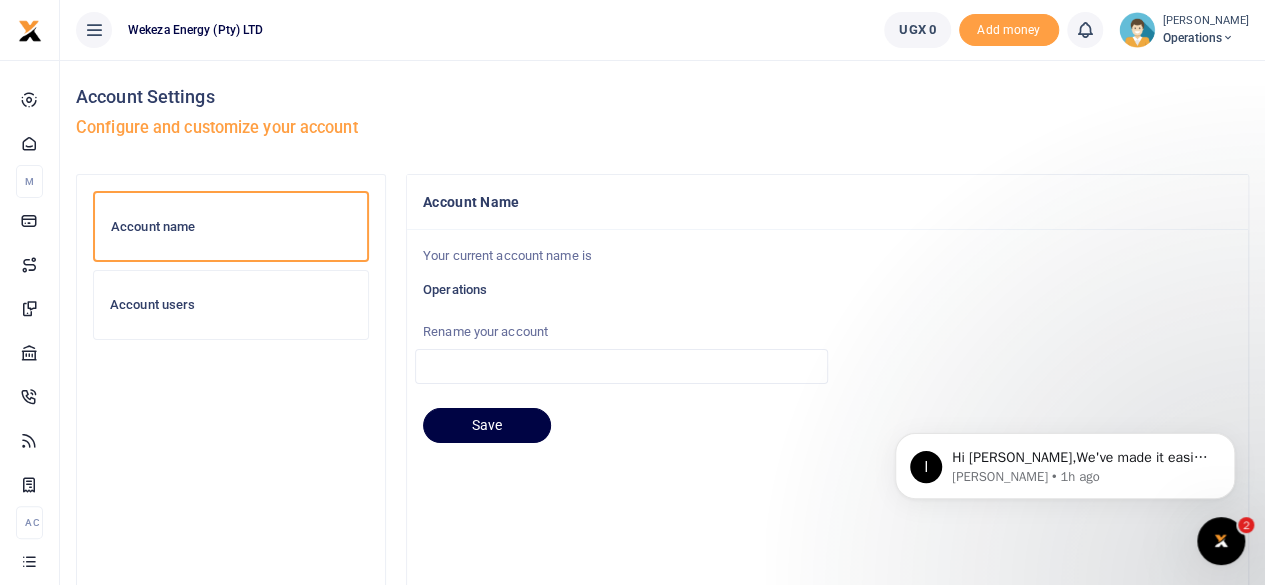 click on "[PERSON_NAME]" at bounding box center (1206, 21) 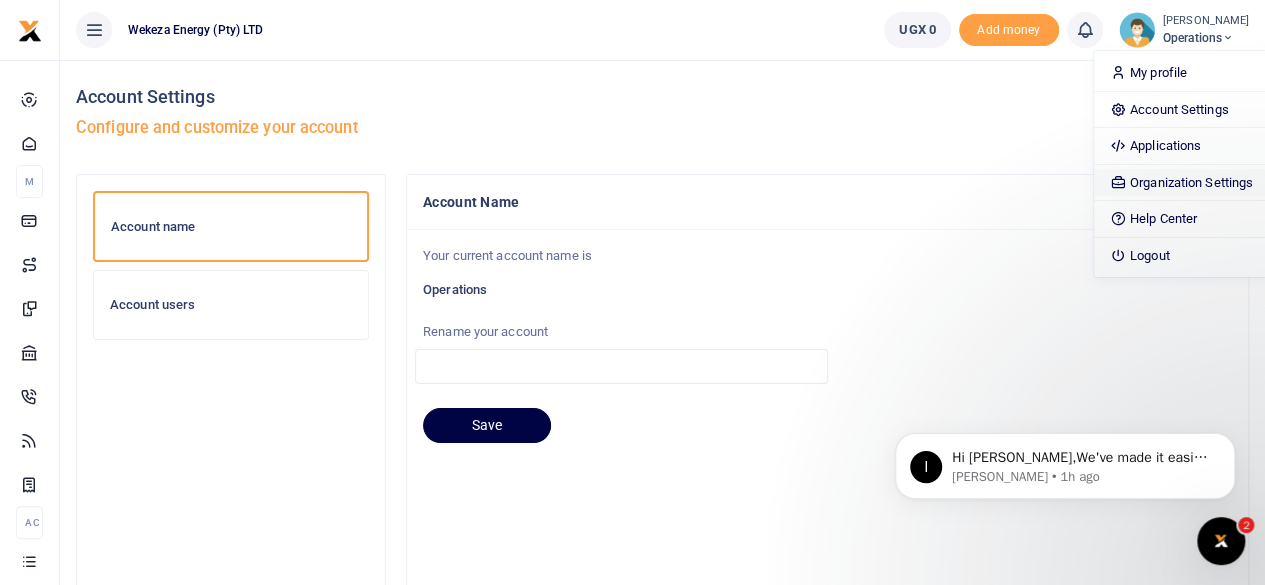 click on "Organization Settings" at bounding box center (1181, 183) 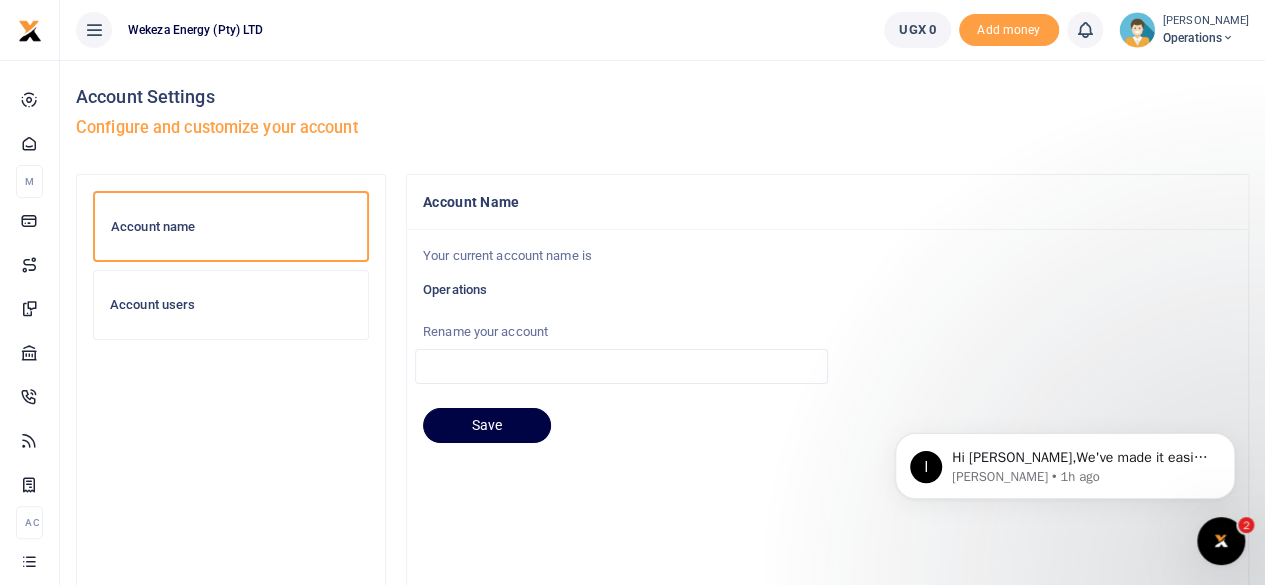 click at bounding box center (1228, 38) 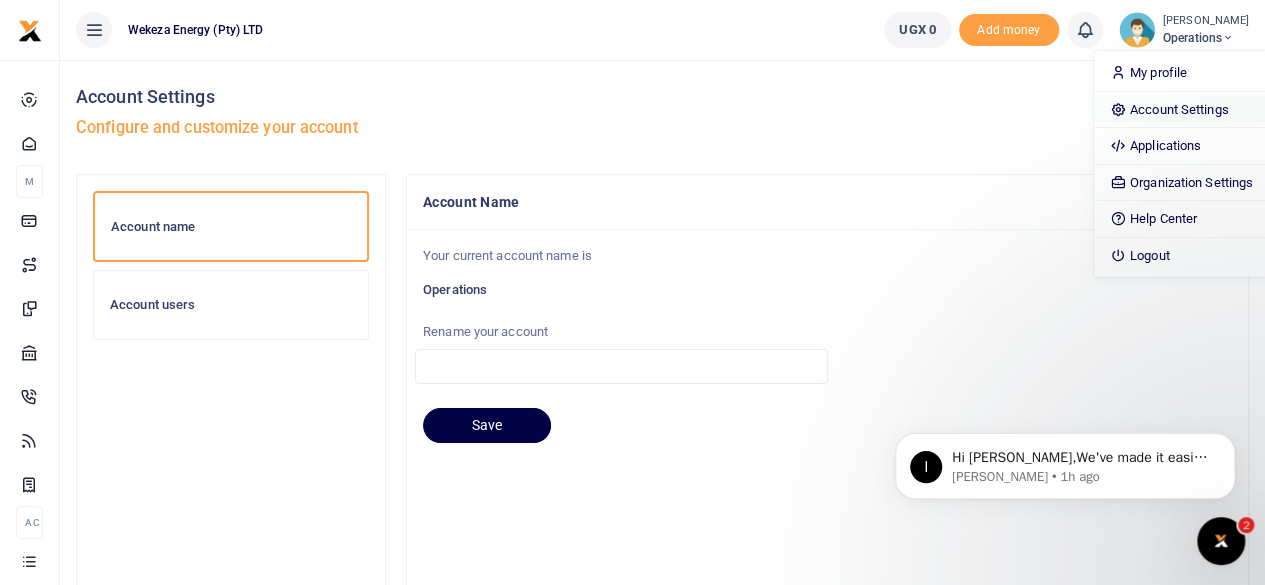 click on "Account Settings" at bounding box center [1181, 110] 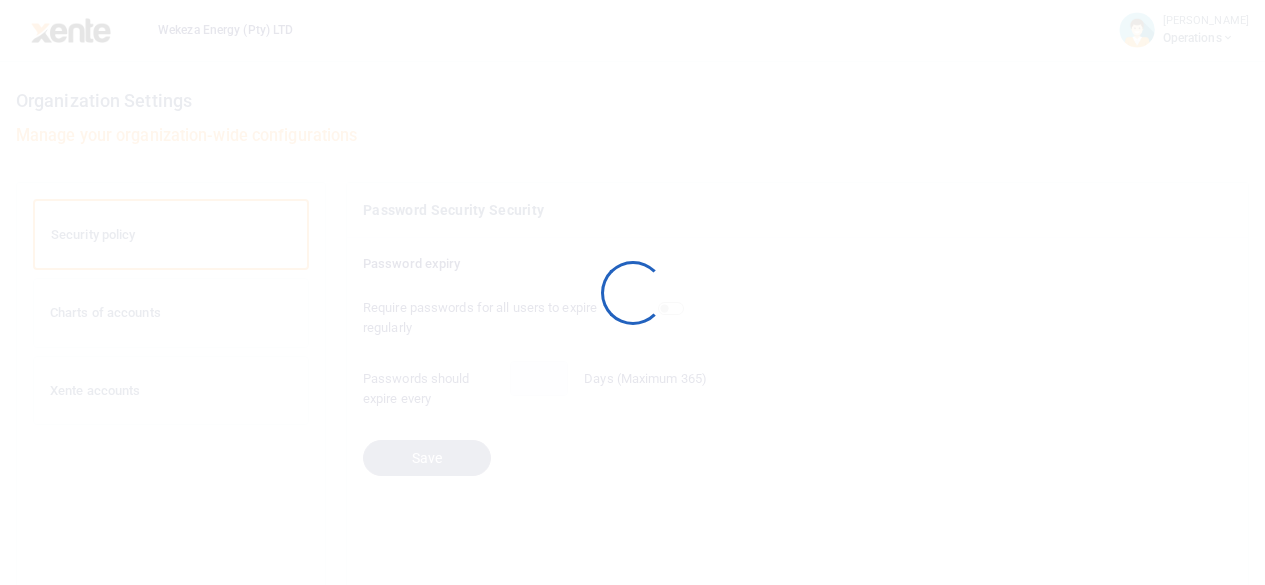 scroll, scrollTop: 0, scrollLeft: 0, axis: both 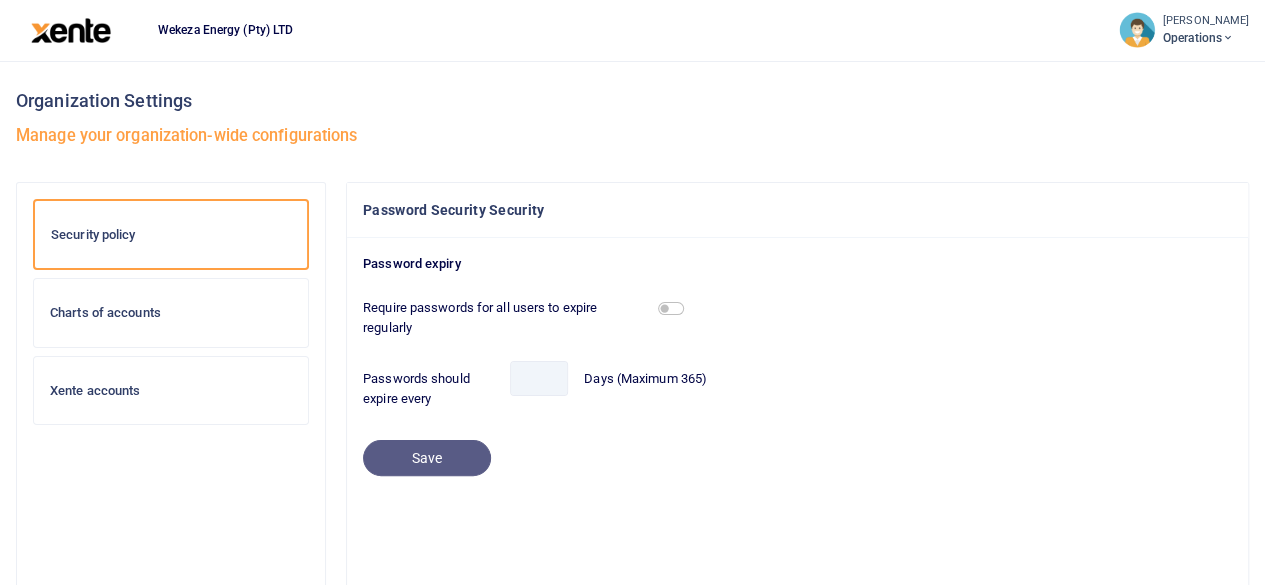 click on "Charts of accounts" at bounding box center (171, 313) 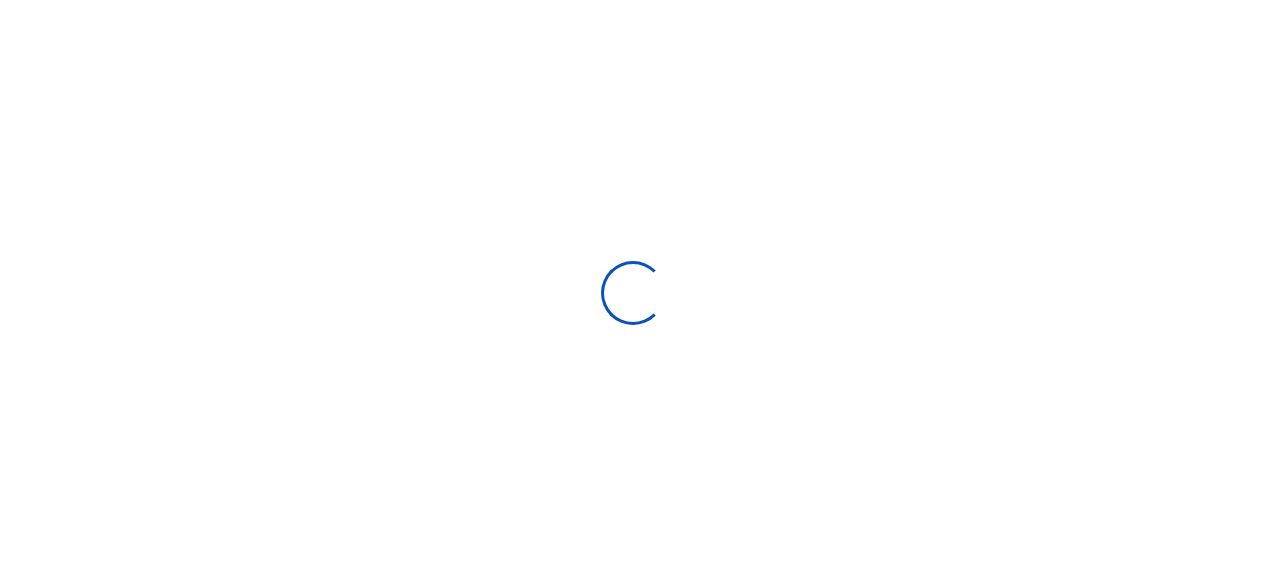 scroll, scrollTop: 0, scrollLeft: 0, axis: both 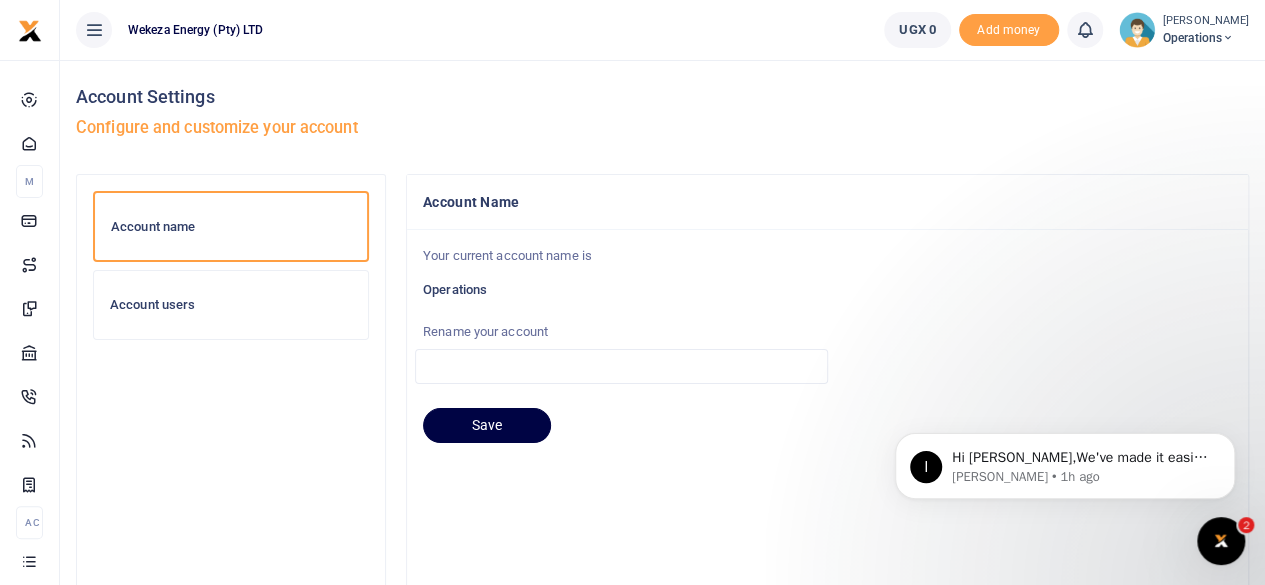 click on "Wekeza Energy (Pty) LTD" at bounding box center [195, 30] 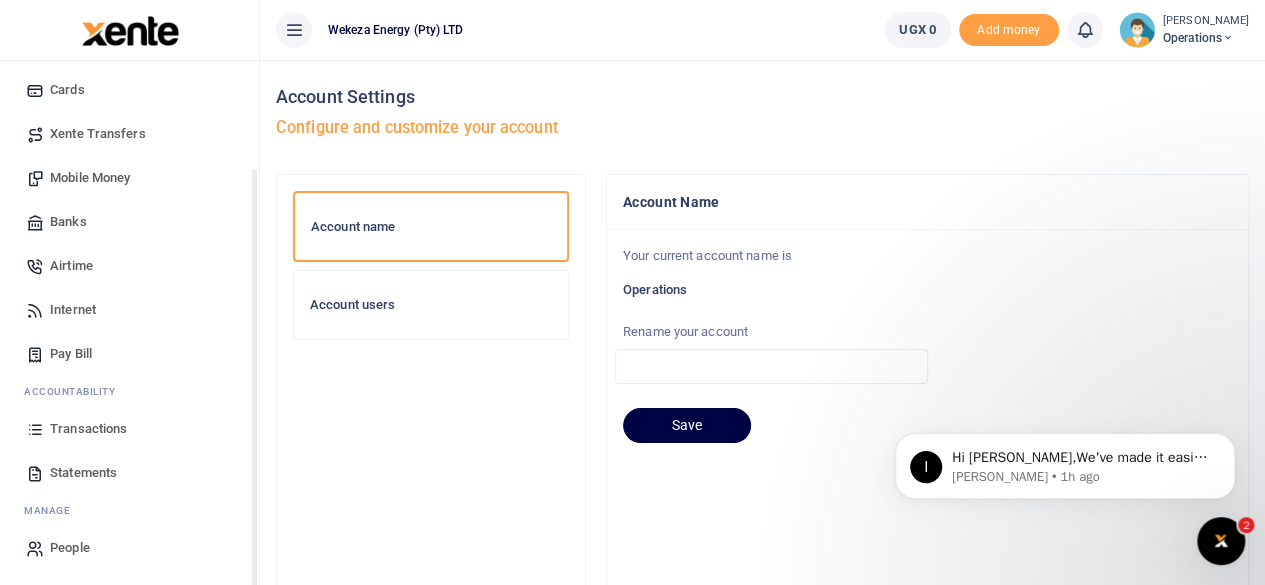scroll, scrollTop: 0, scrollLeft: 0, axis: both 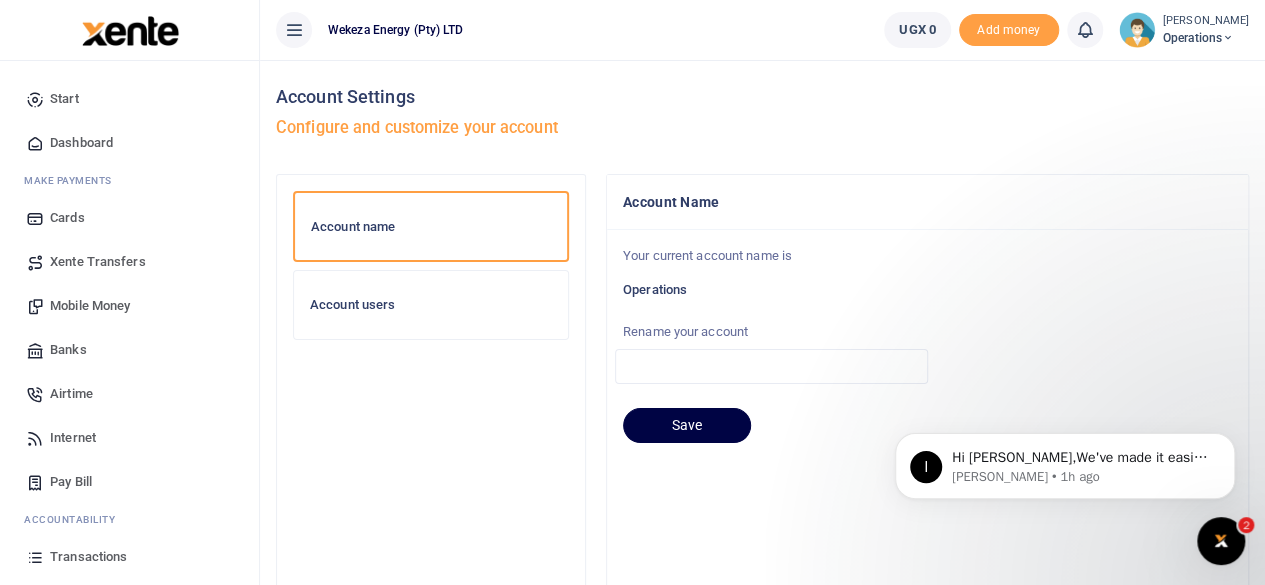 click on "Operations" at bounding box center [1206, 38] 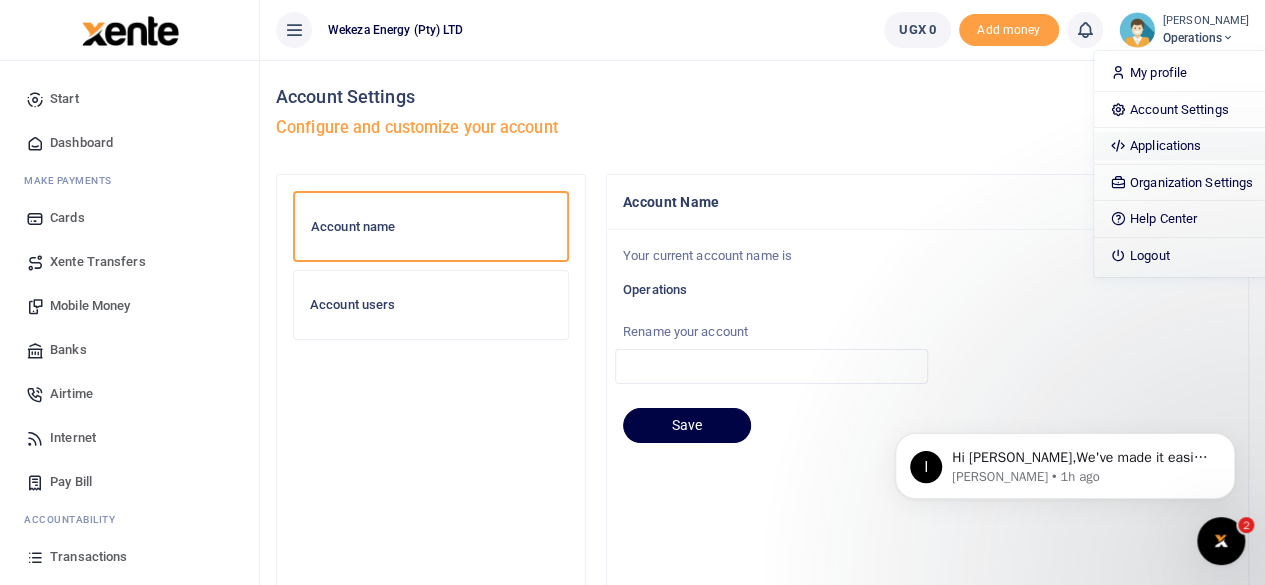 click on "Applications" at bounding box center [1181, 146] 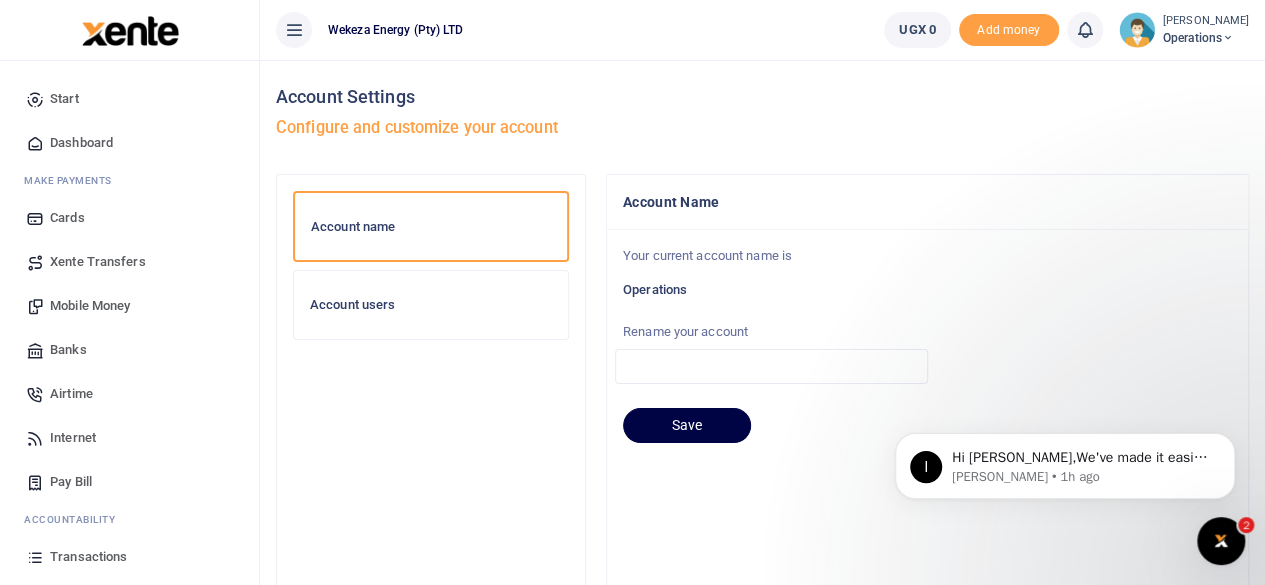 drag, startPoint x: 929, startPoint y: 432, endPoint x: 924, endPoint y: 415, distance: 17.720045 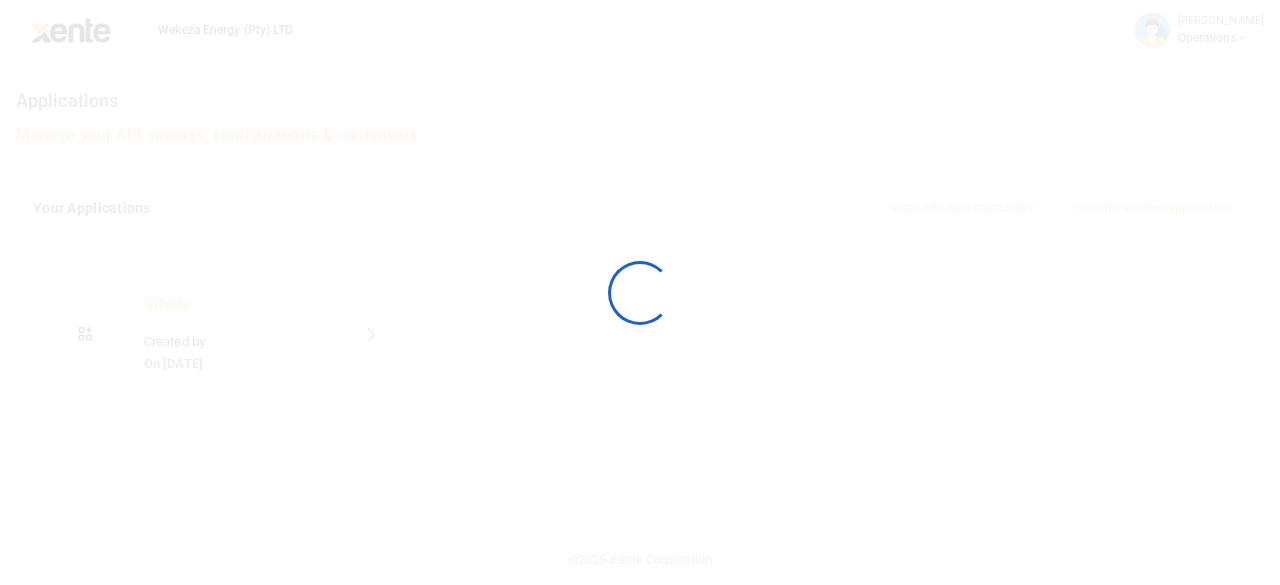 scroll, scrollTop: 0, scrollLeft: 0, axis: both 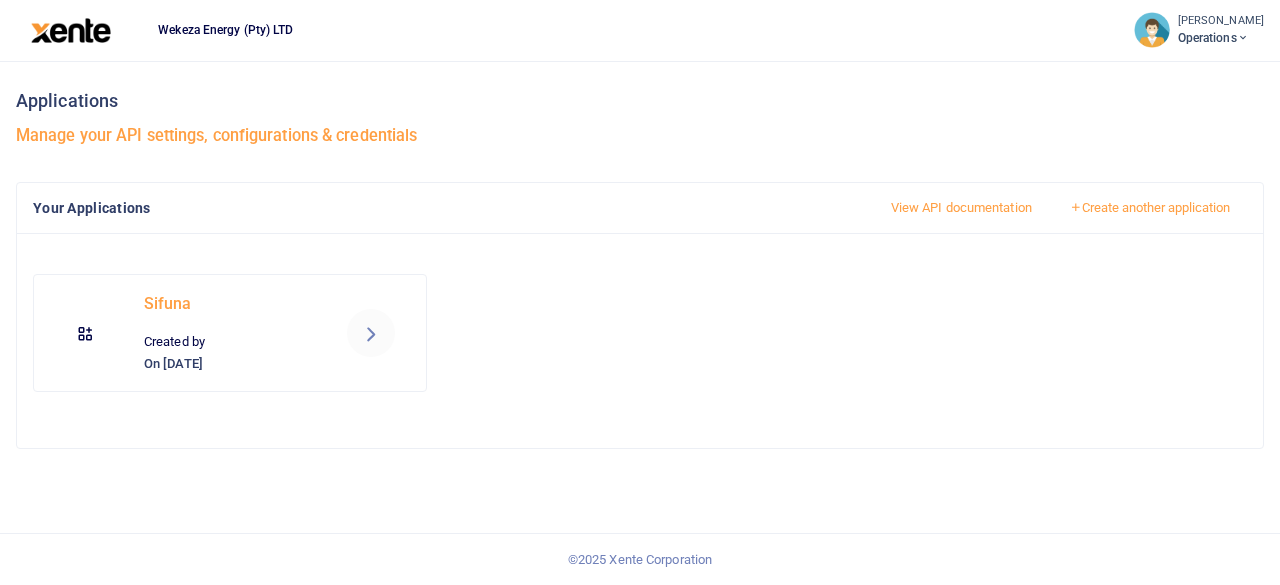 click at bounding box center [371, 333] 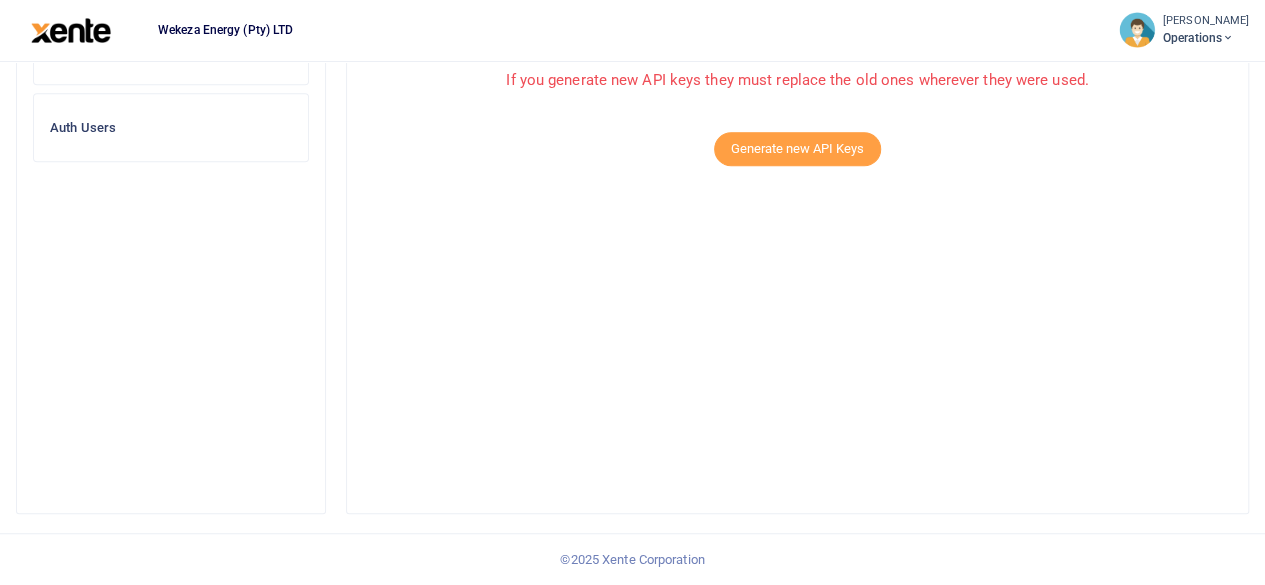 scroll, scrollTop: 0, scrollLeft: 0, axis: both 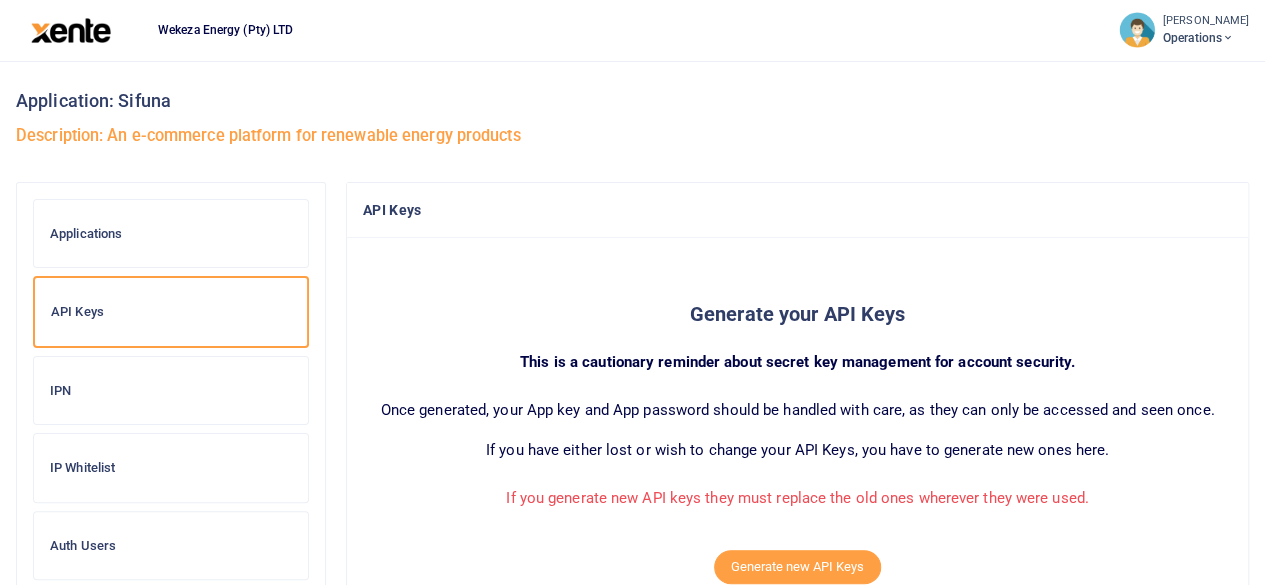 click on "IPN" at bounding box center (171, 391) 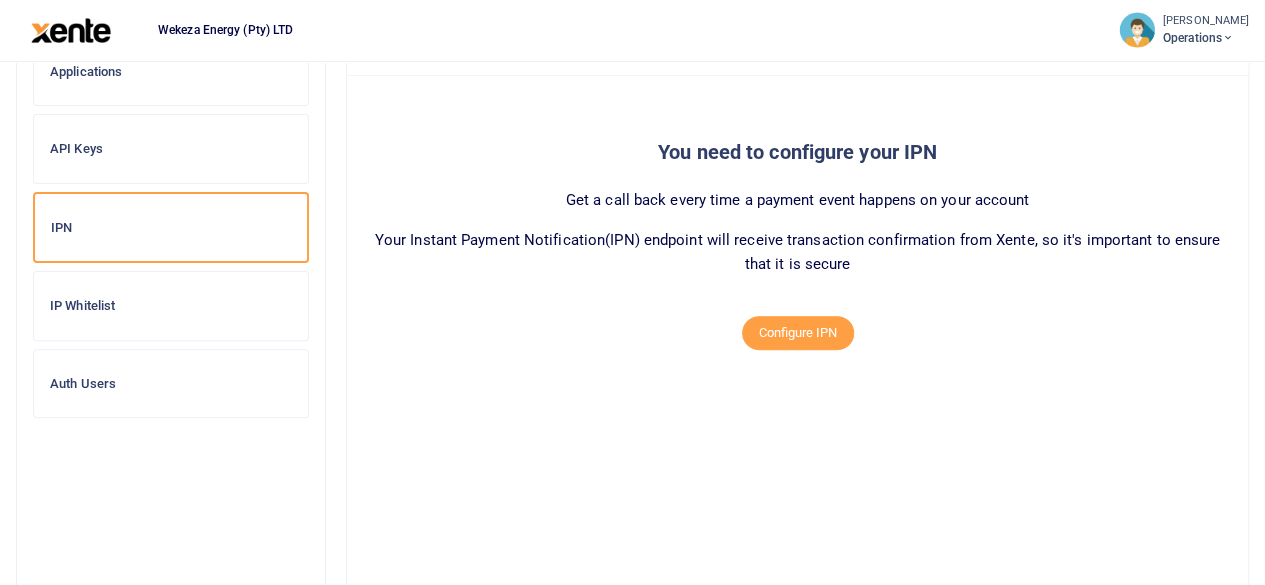 scroll, scrollTop: 0, scrollLeft: 0, axis: both 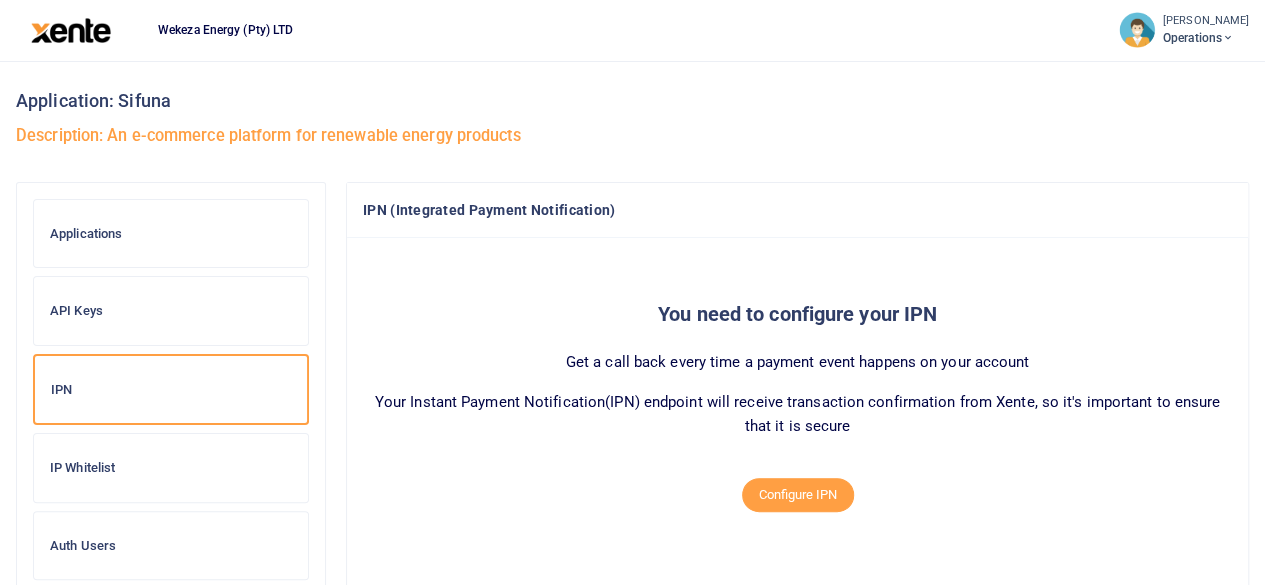 click at bounding box center (71, 30) 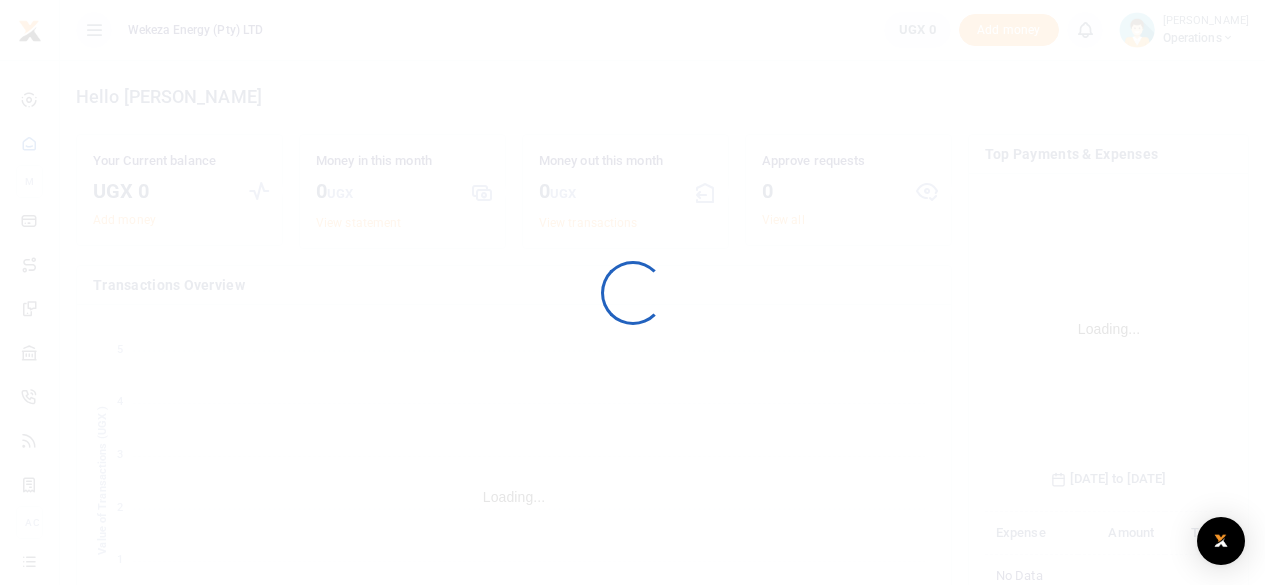 scroll, scrollTop: 0, scrollLeft: 0, axis: both 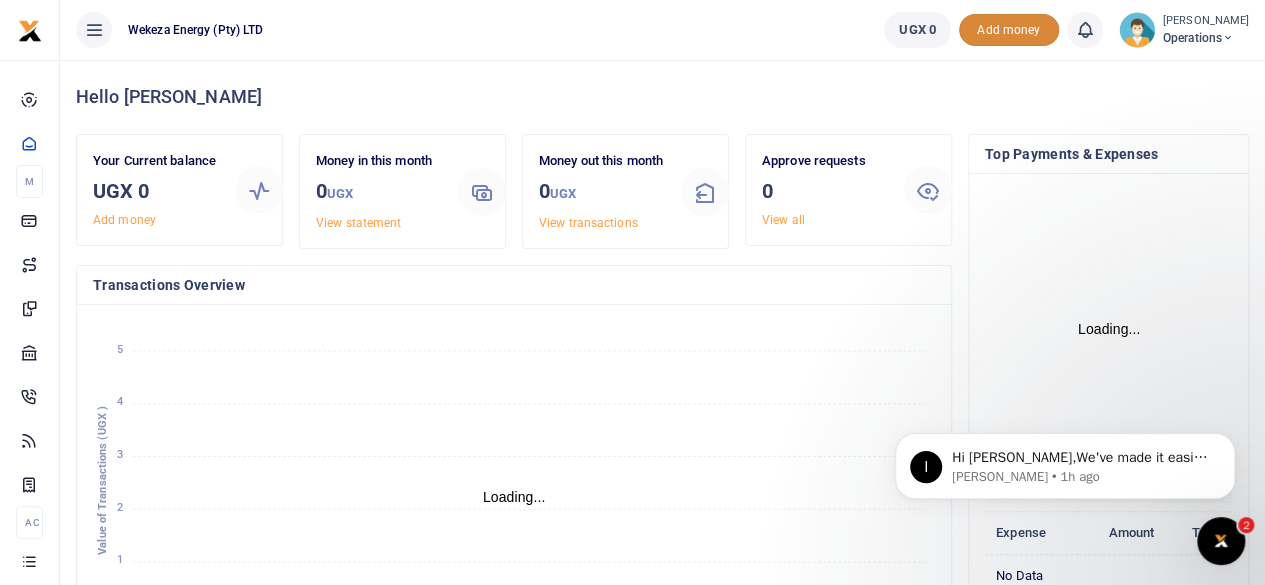 click on "Add money" at bounding box center (1009, 30) 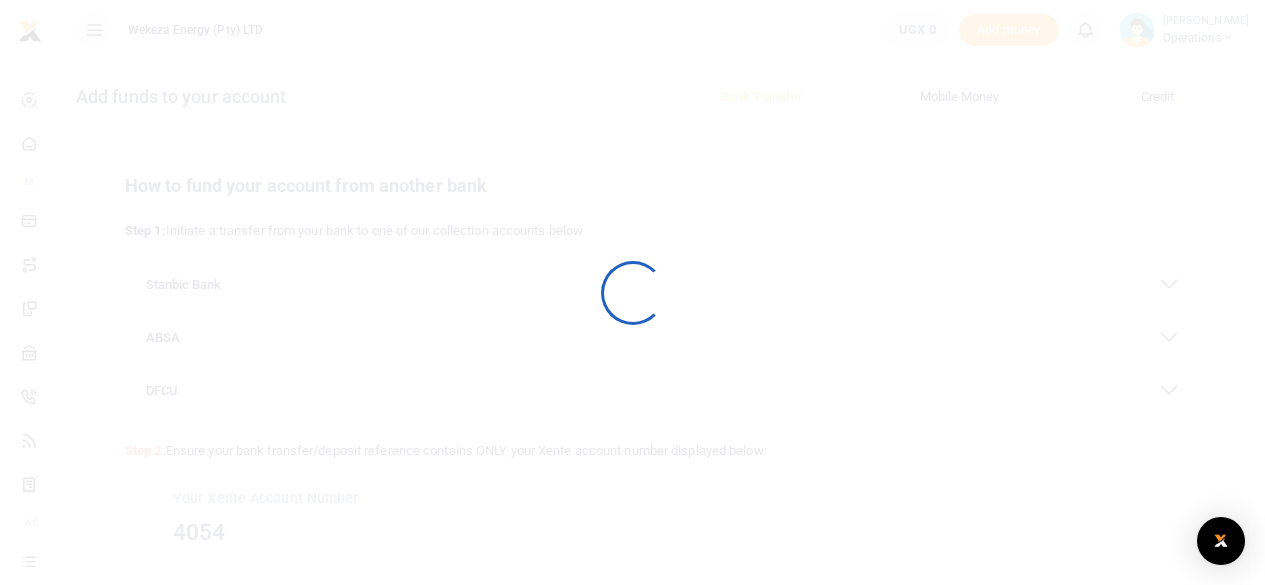 scroll, scrollTop: 0, scrollLeft: 0, axis: both 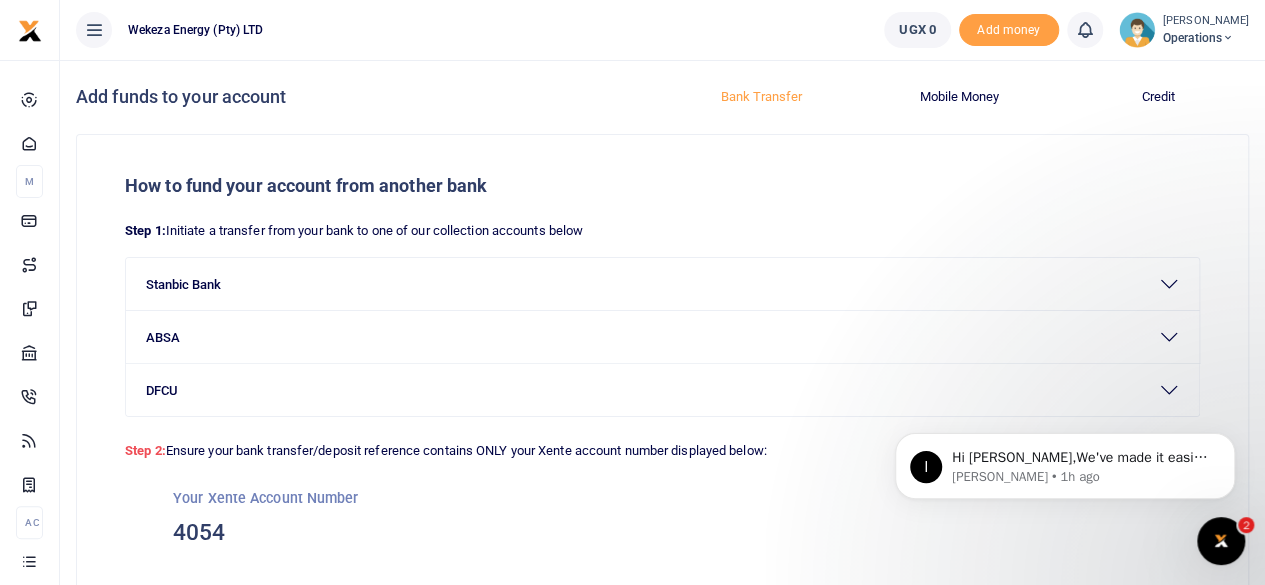 click on "[PERSON_NAME]" at bounding box center [1206, 21] 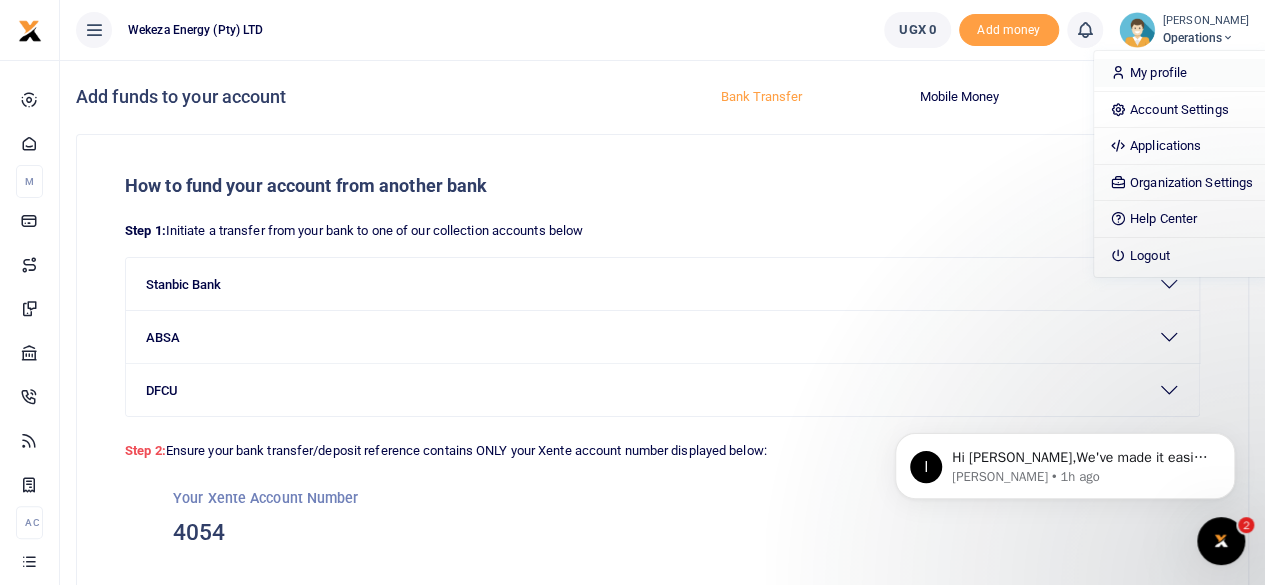 click on "My profile" at bounding box center (1181, 73) 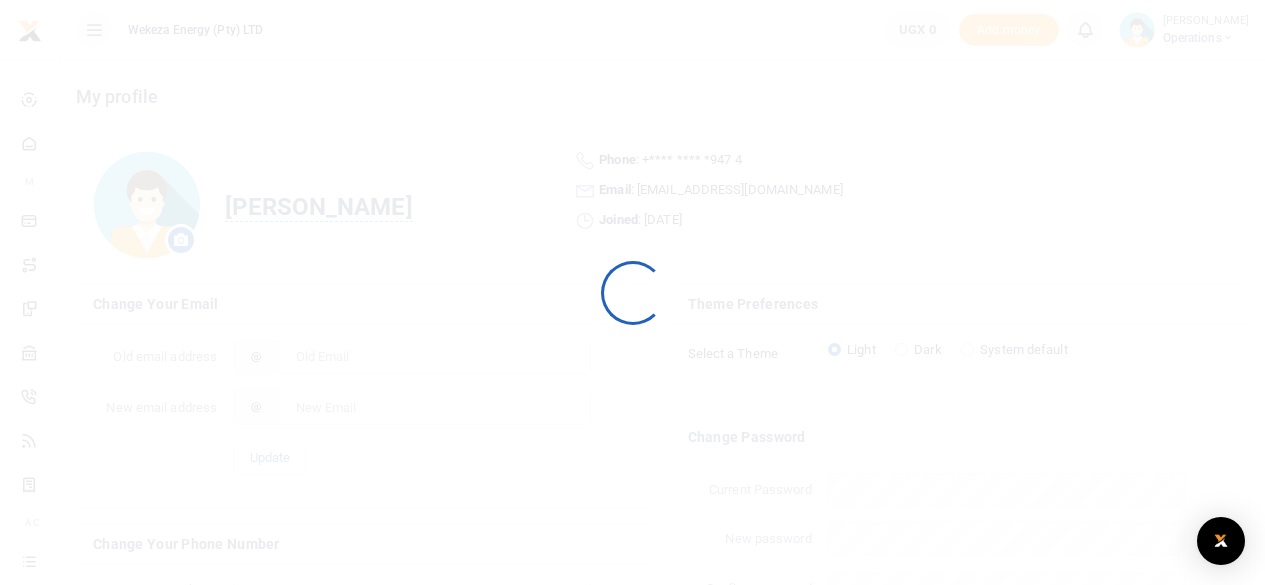 scroll, scrollTop: 0, scrollLeft: 0, axis: both 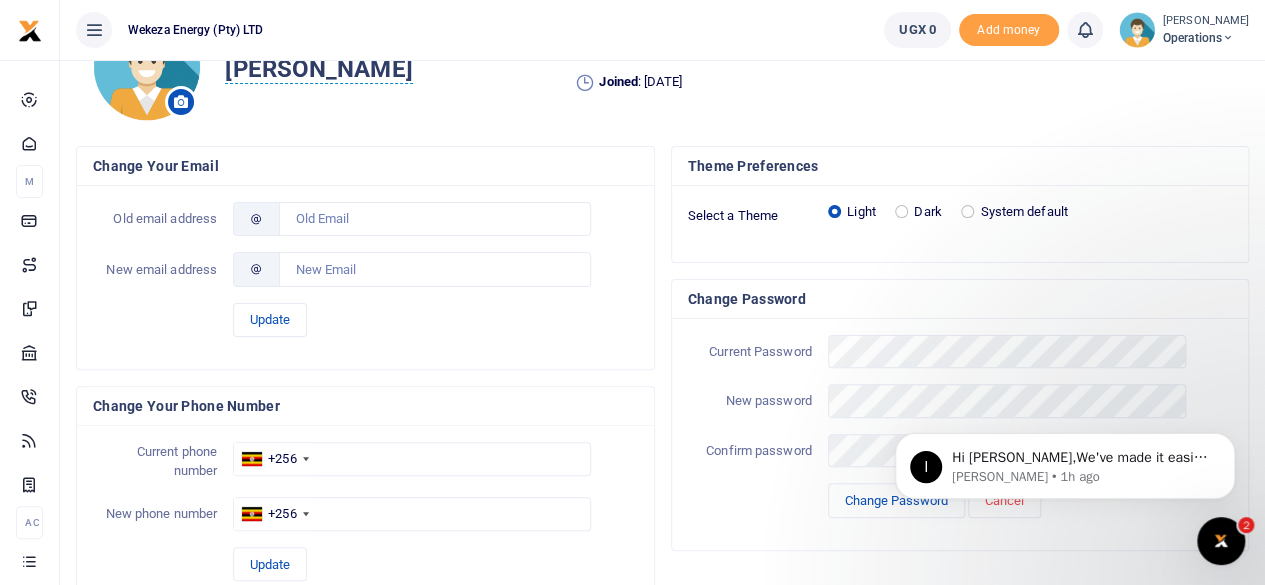 click on "Dark" at bounding box center [918, 212] 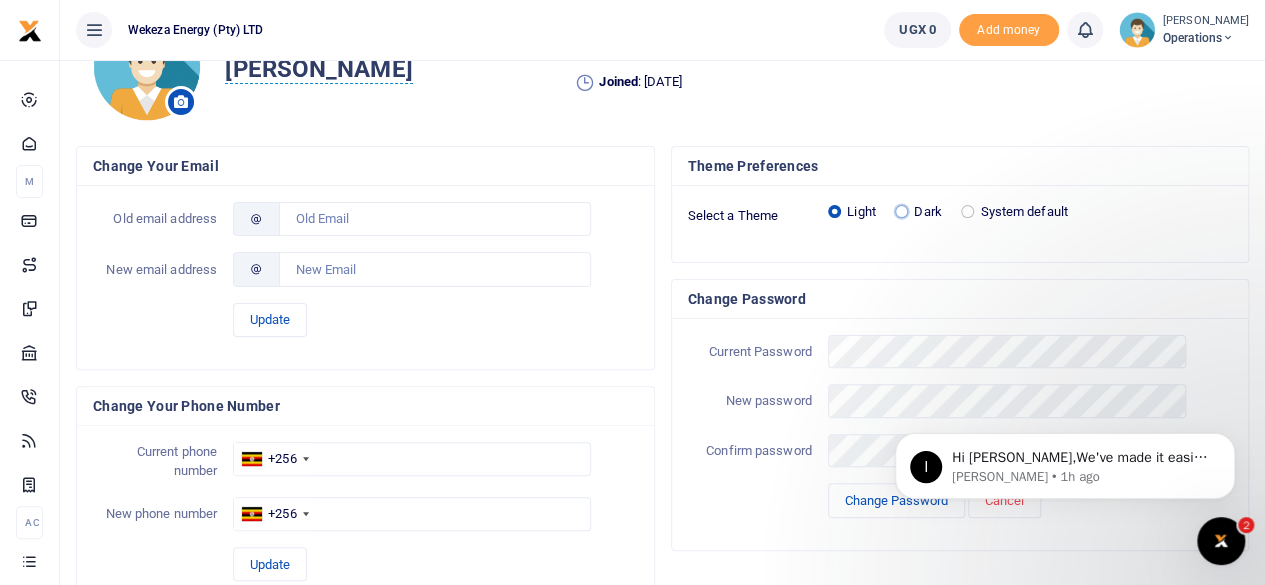 click on "Dark" at bounding box center (901, 211) 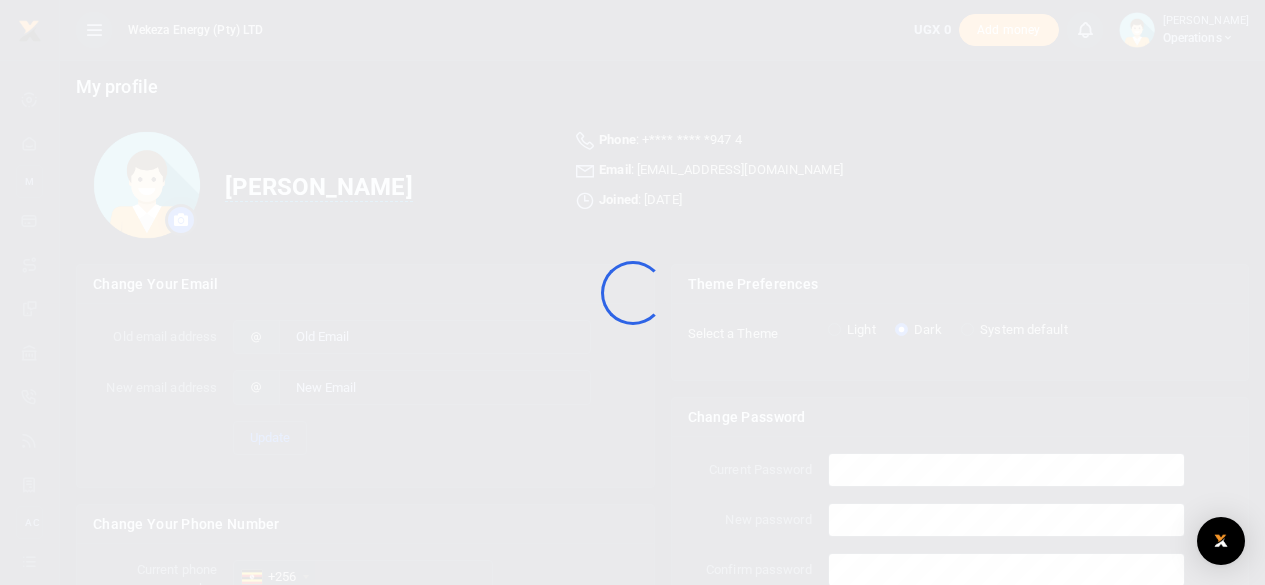 scroll, scrollTop: 138, scrollLeft: 0, axis: vertical 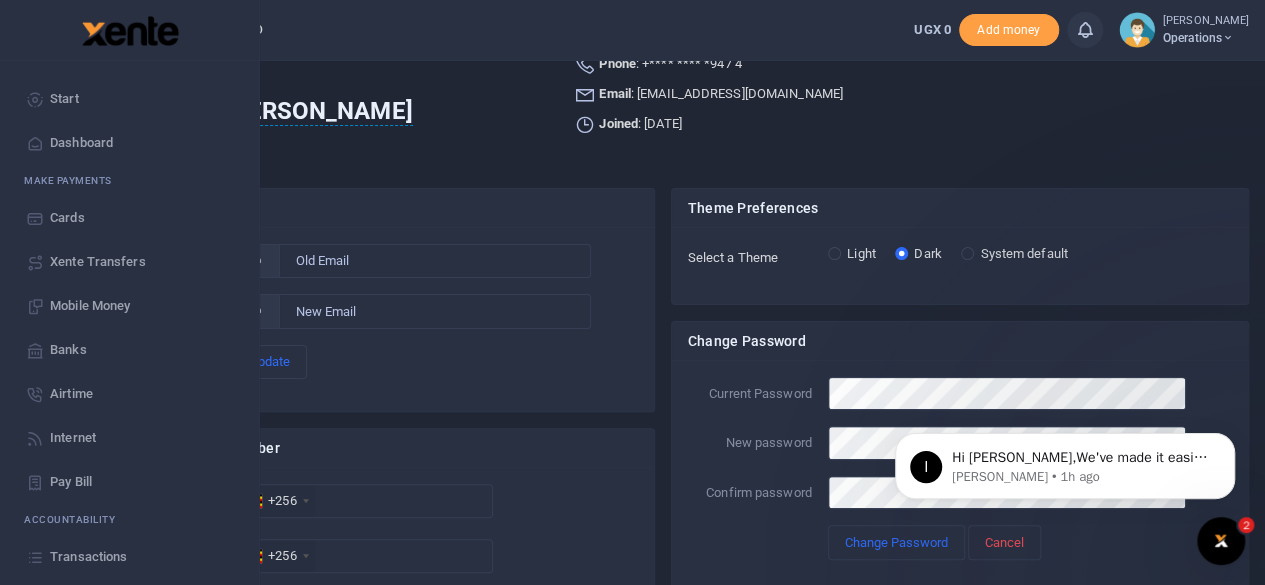 click on "Dashboard" at bounding box center [81, 143] 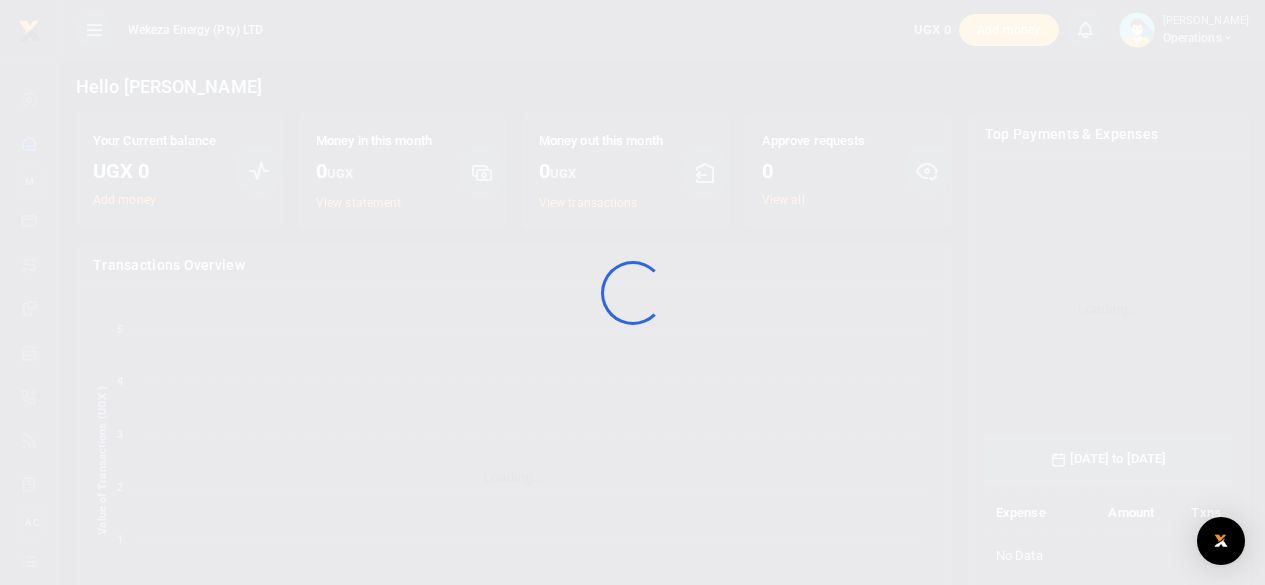 scroll, scrollTop: 0, scrollLeft: 0, axis: both 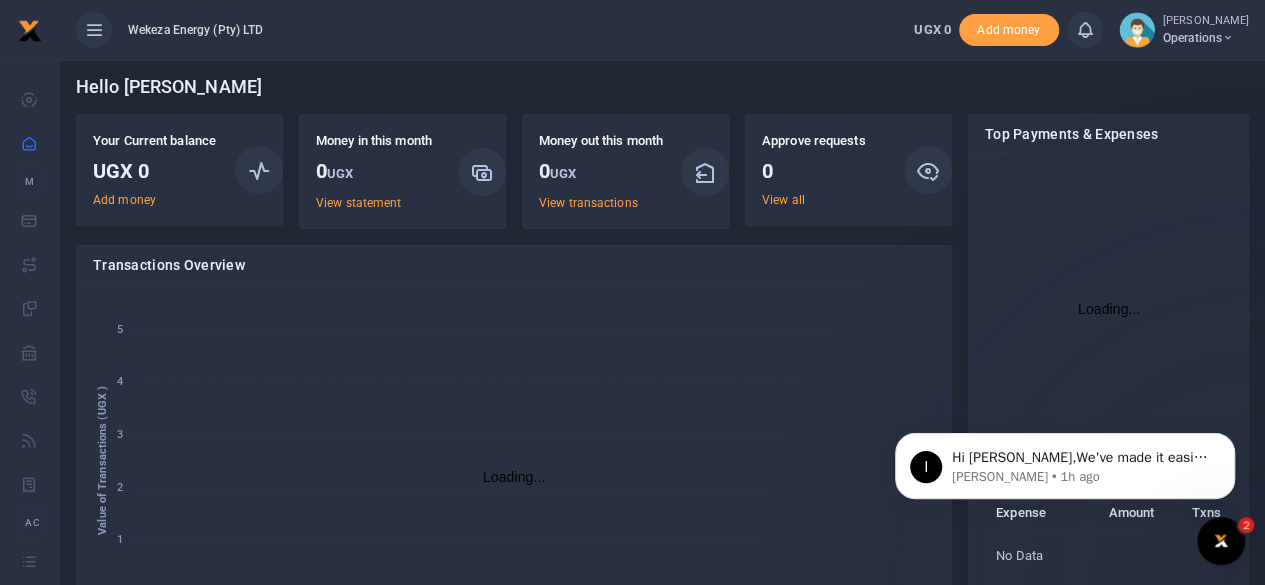 click on "Operations" at bounding box center [1206, 38] 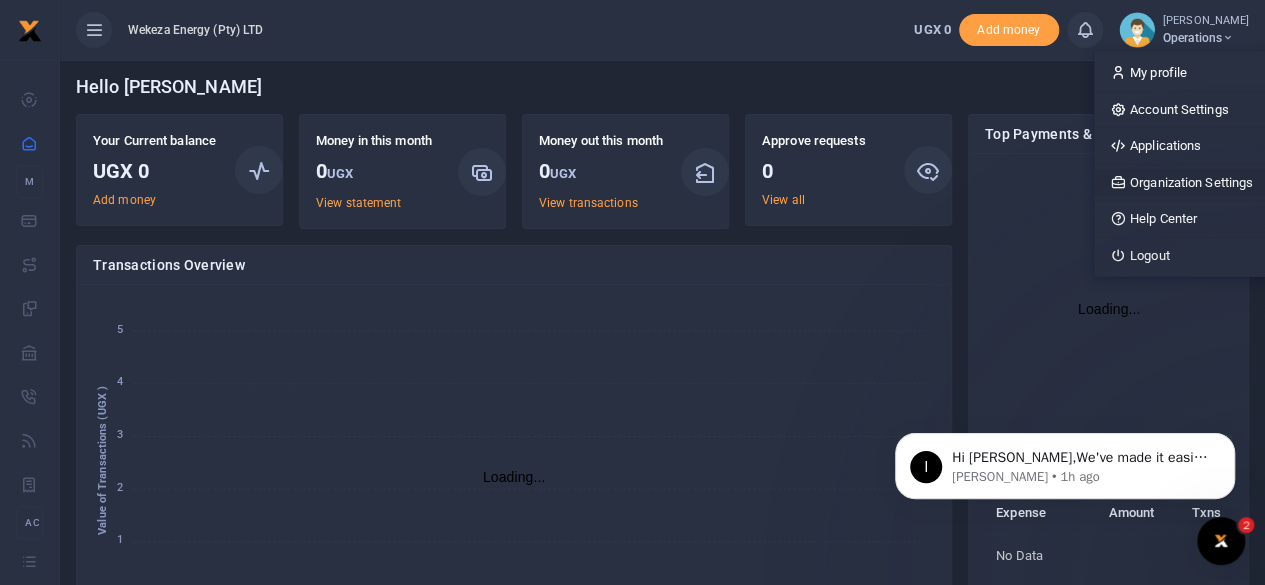click on "Organization Settings" at bounding box center (1181, 183) 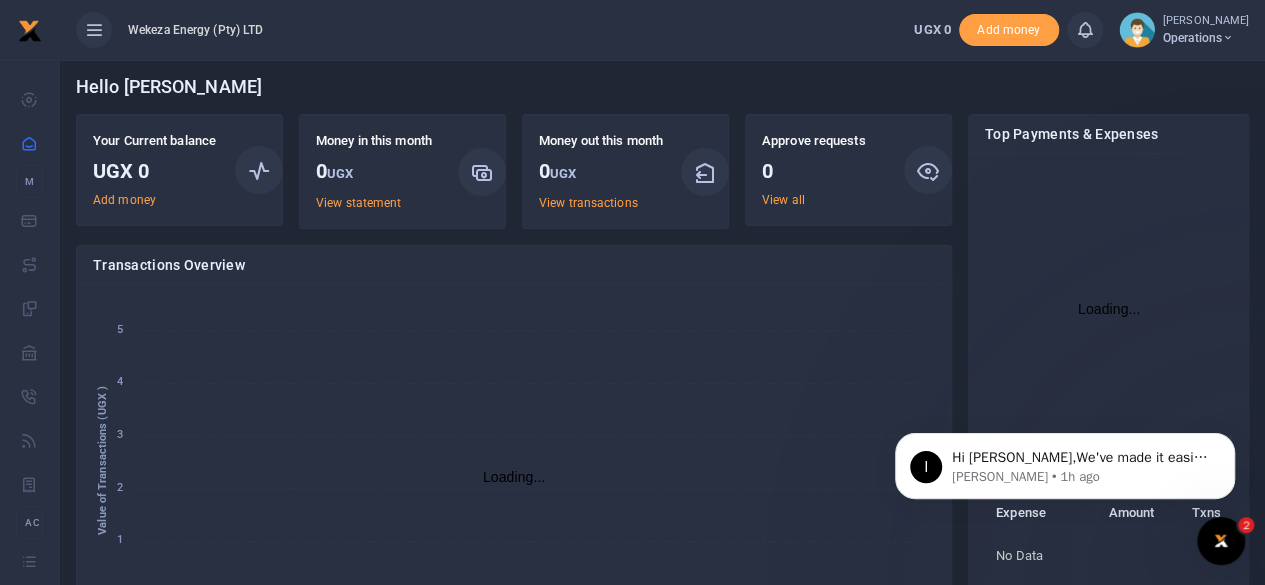 click on "0 0 1 1 2 2 3 3 4 4 5 5 Loading... 5 4 3 2 1 0 Value of Transactions (UGX )" 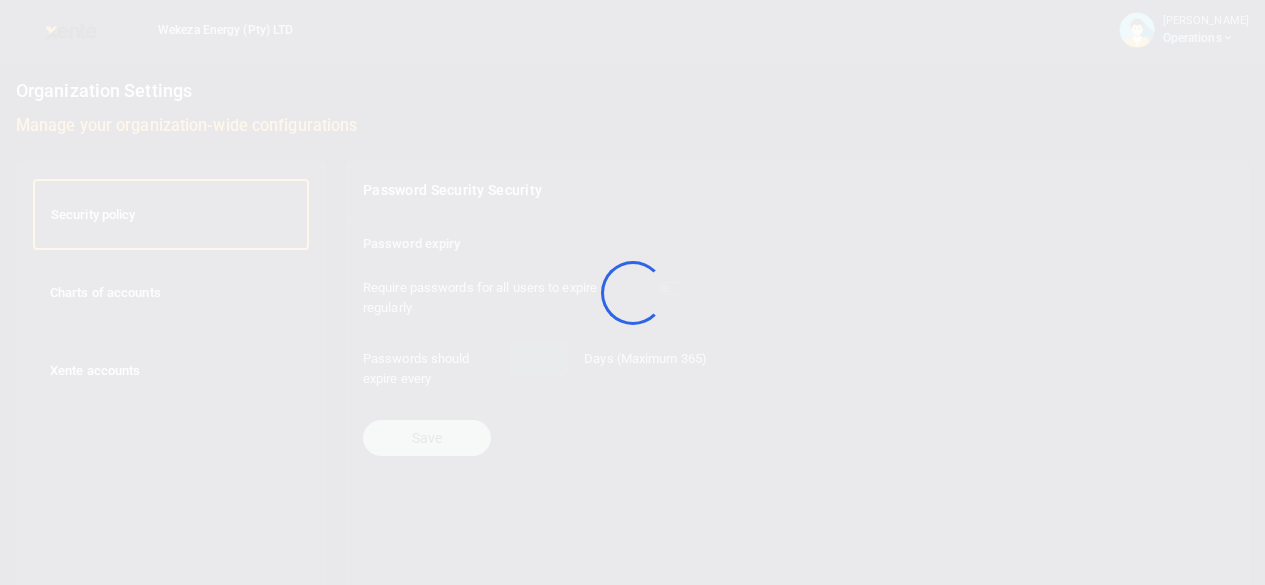 scroll, scrollTop: 0, scrollLeft: 0, axis: both 